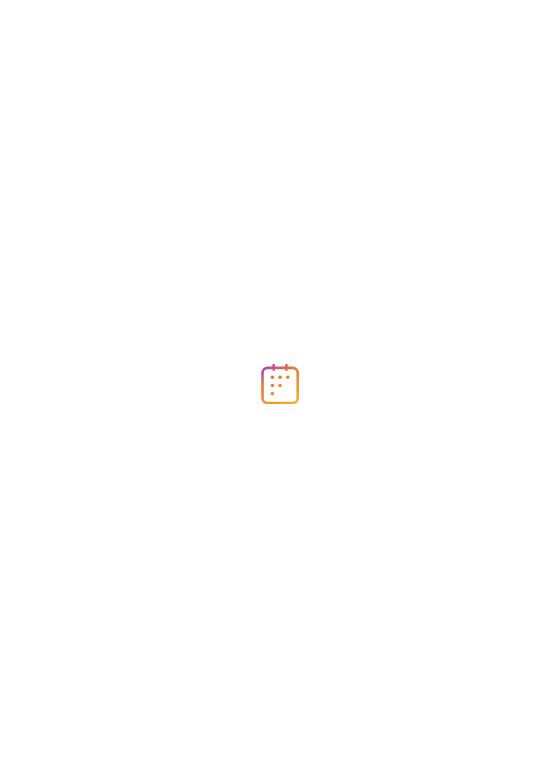 scroll, scrollTop: 0, scrollLeft: 0, axis: both 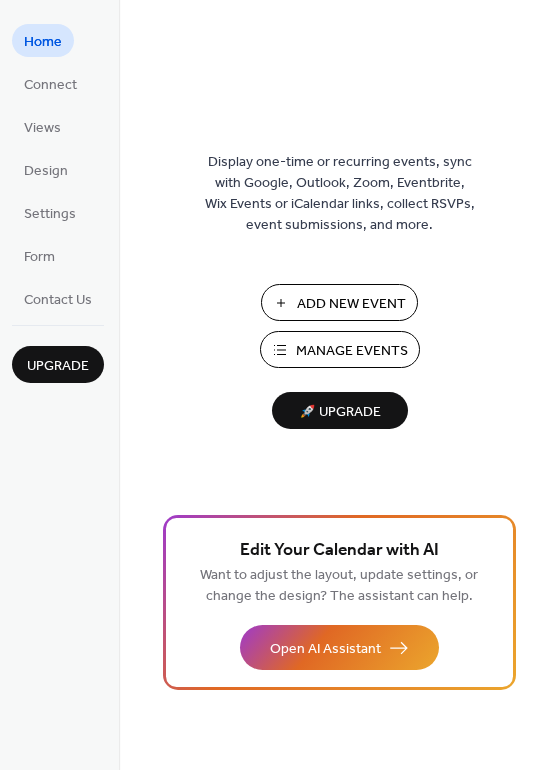 click on "Add New Event" at bounding box center (351, 304) 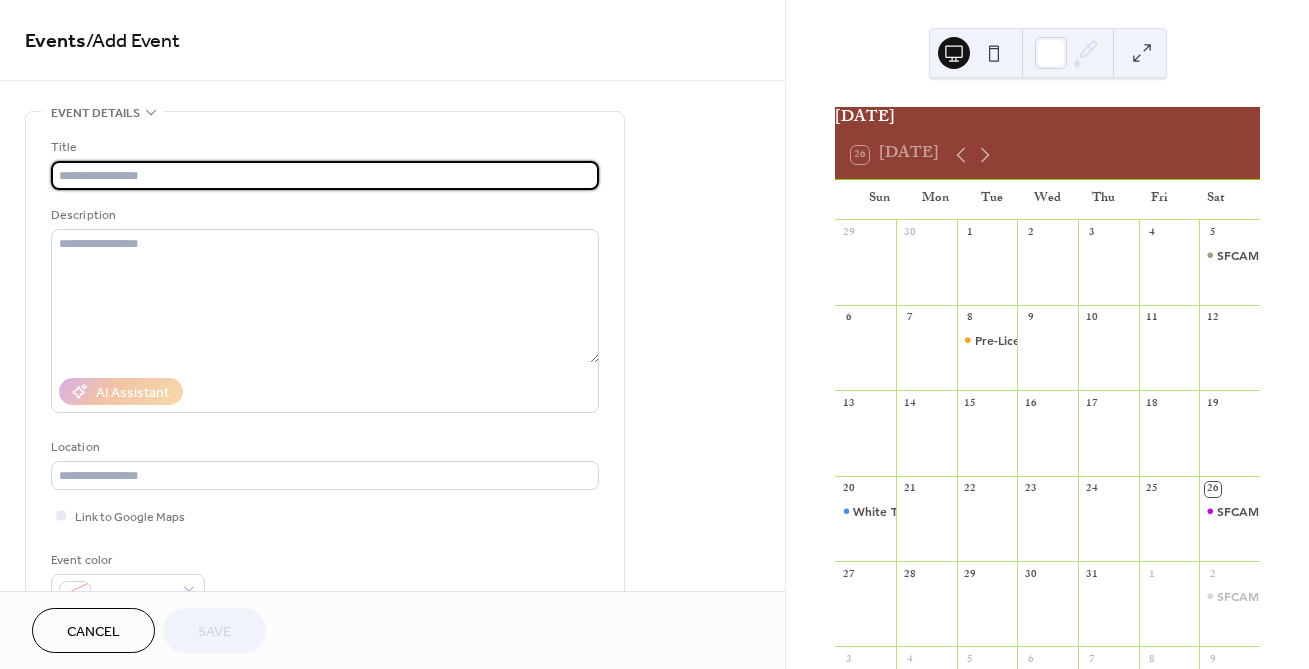 scroll, scrollTop: 0, scrollLeft: 0, axis: both 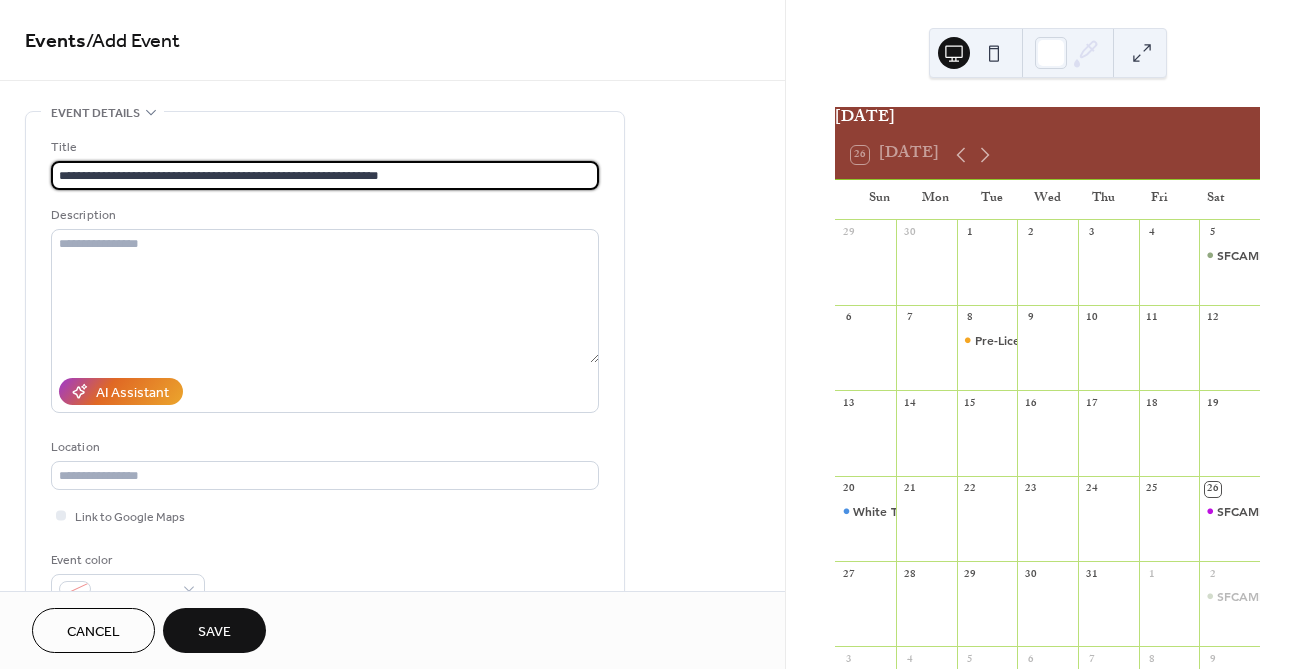 click on "**********" at bounding box center [325, 175] 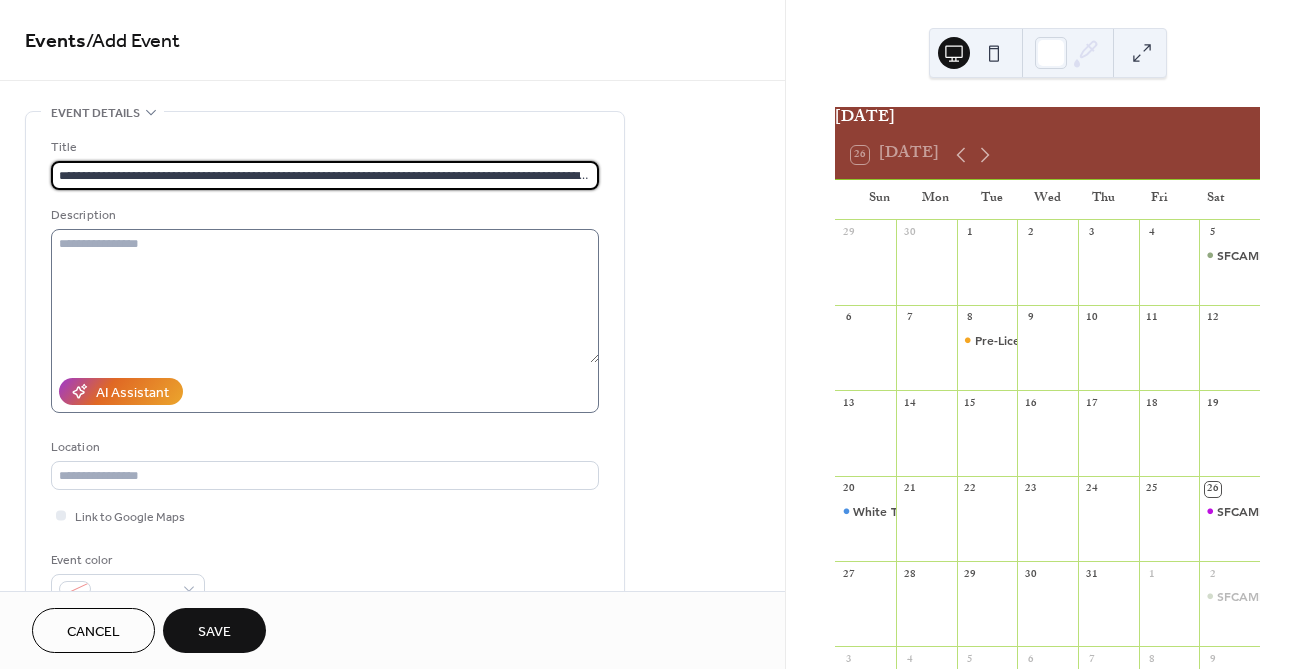 type on "**********" 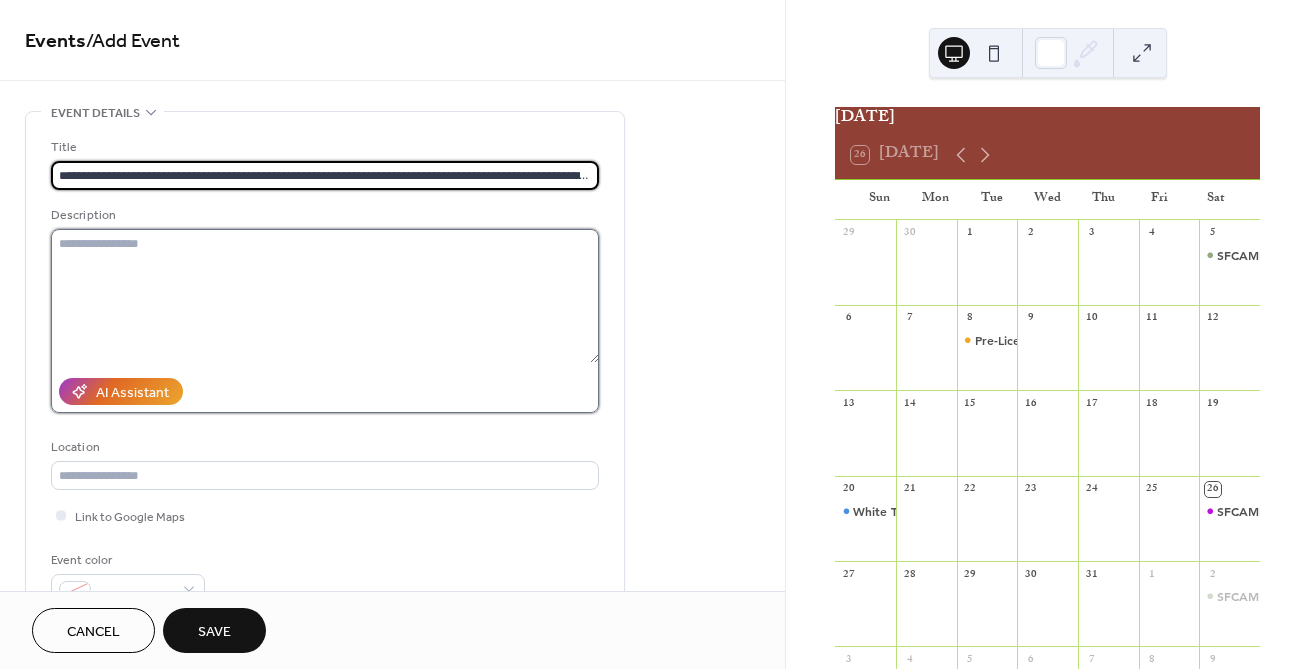 click at bounding box center (325, 296) 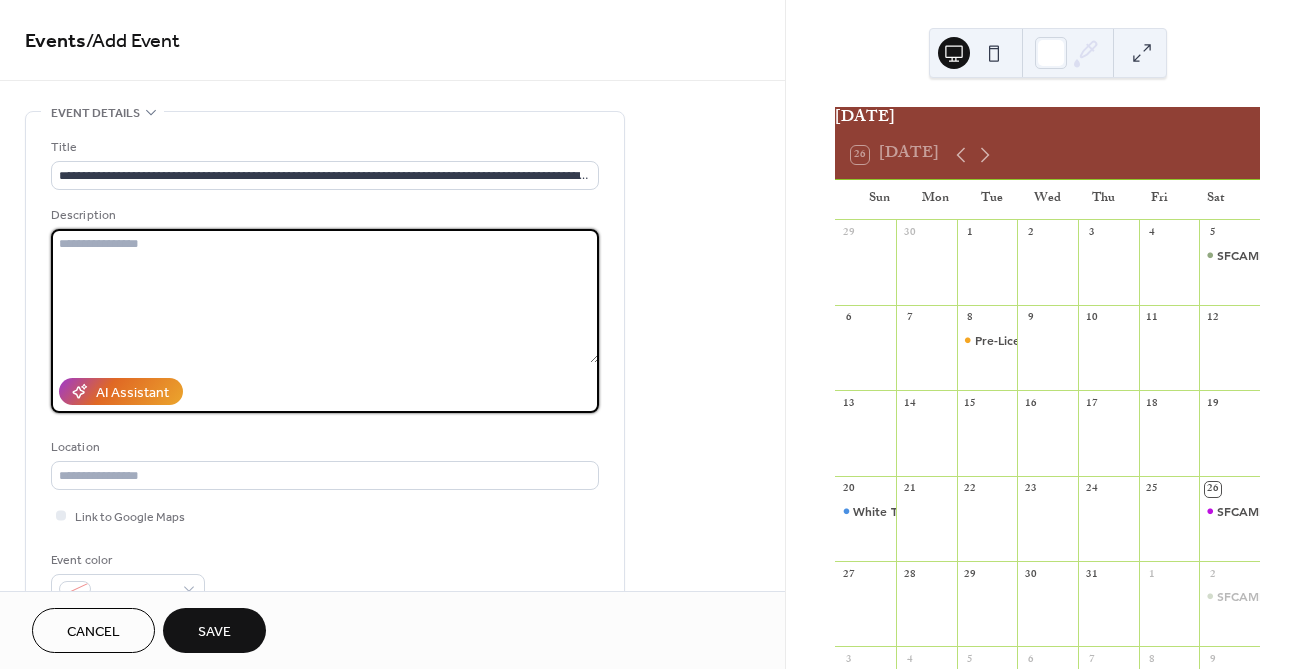 paste on "**********" 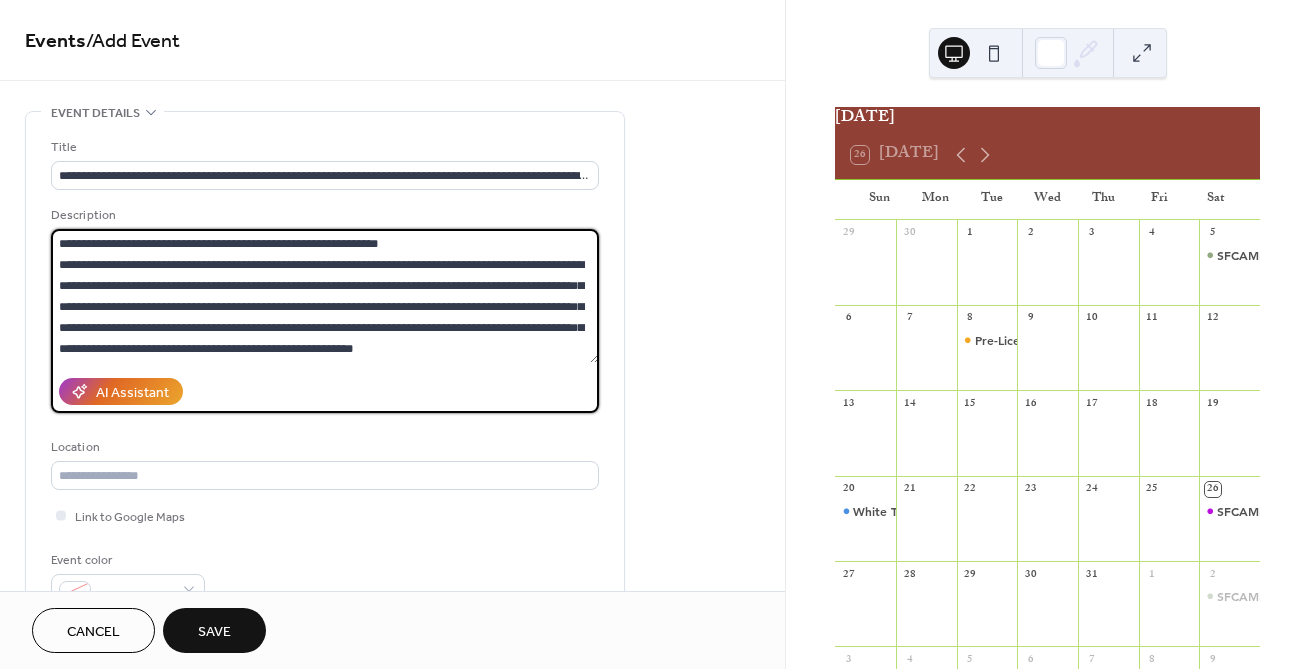 scroll, scrollTop: 0, scrollLeft: 0, axis: both 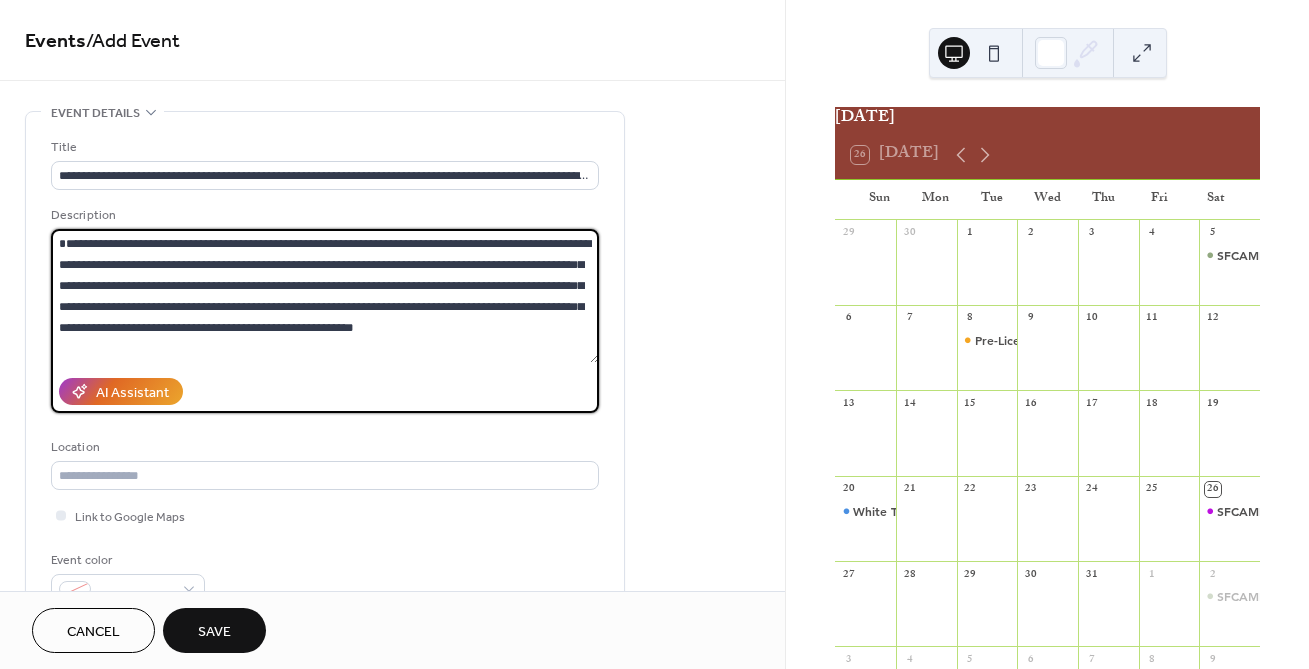 click on "**********" at bounding box center [325, 296] 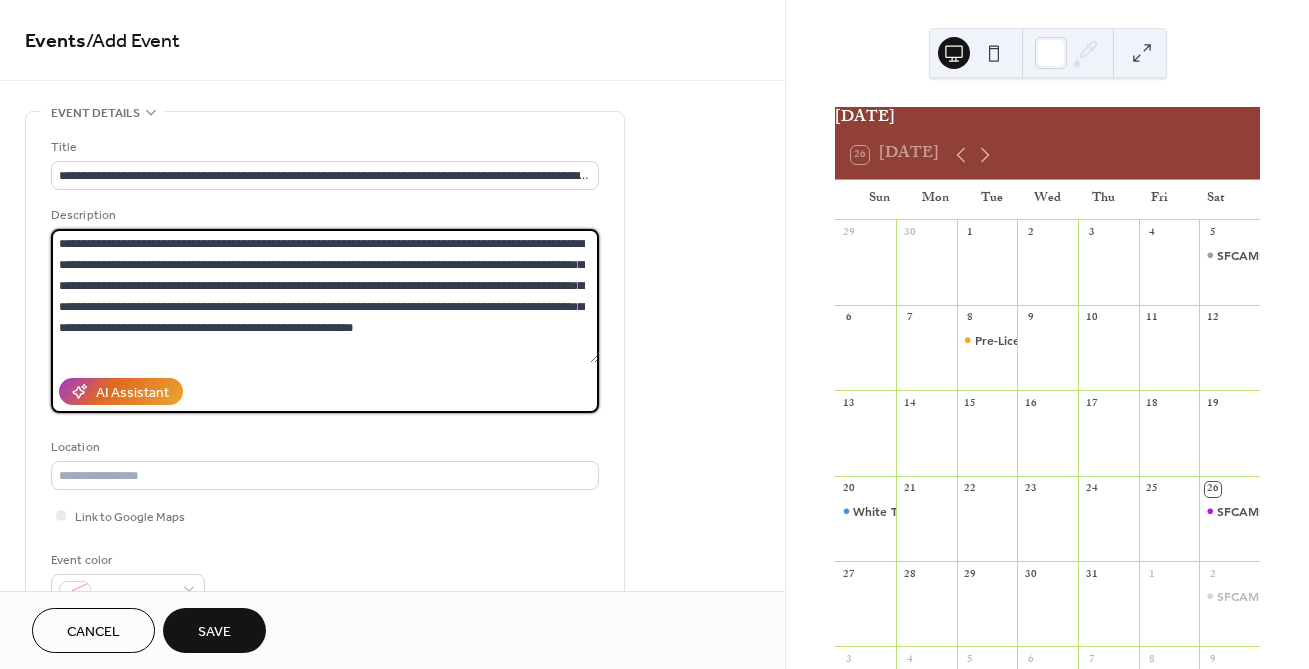 click on "**********" at bounding box center (325, 296) 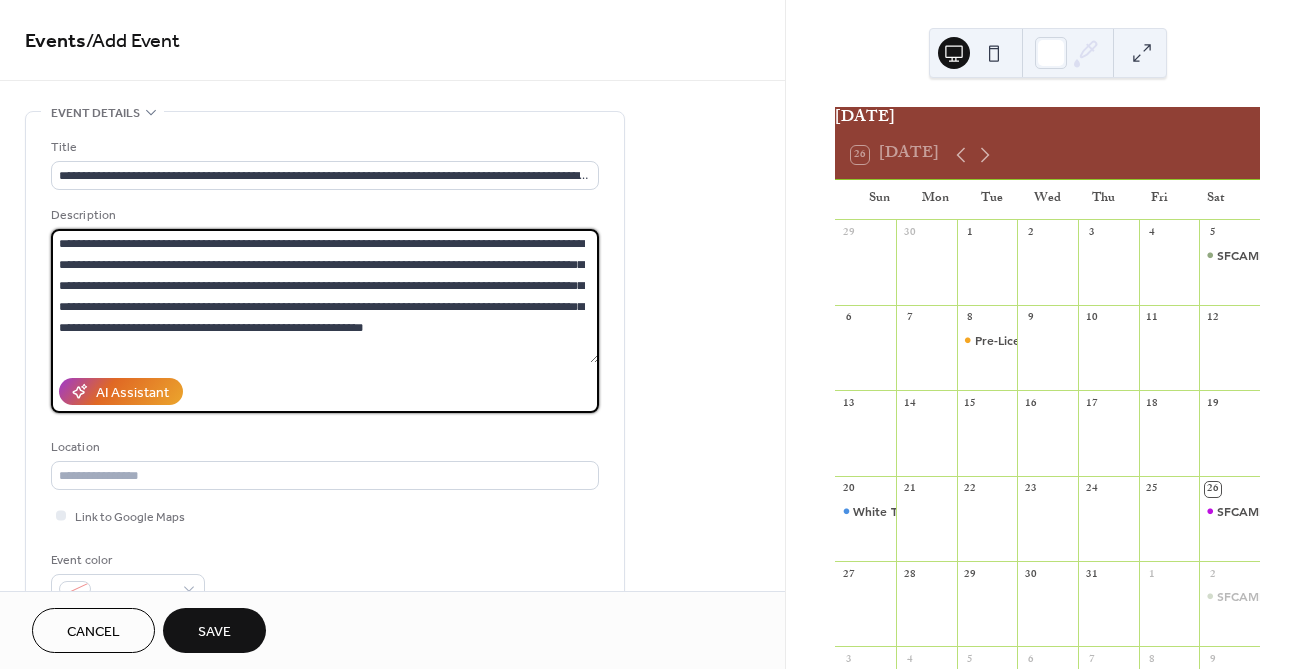 scroll, scrollTop: 18, scrollLeft: 0, axis: vertical 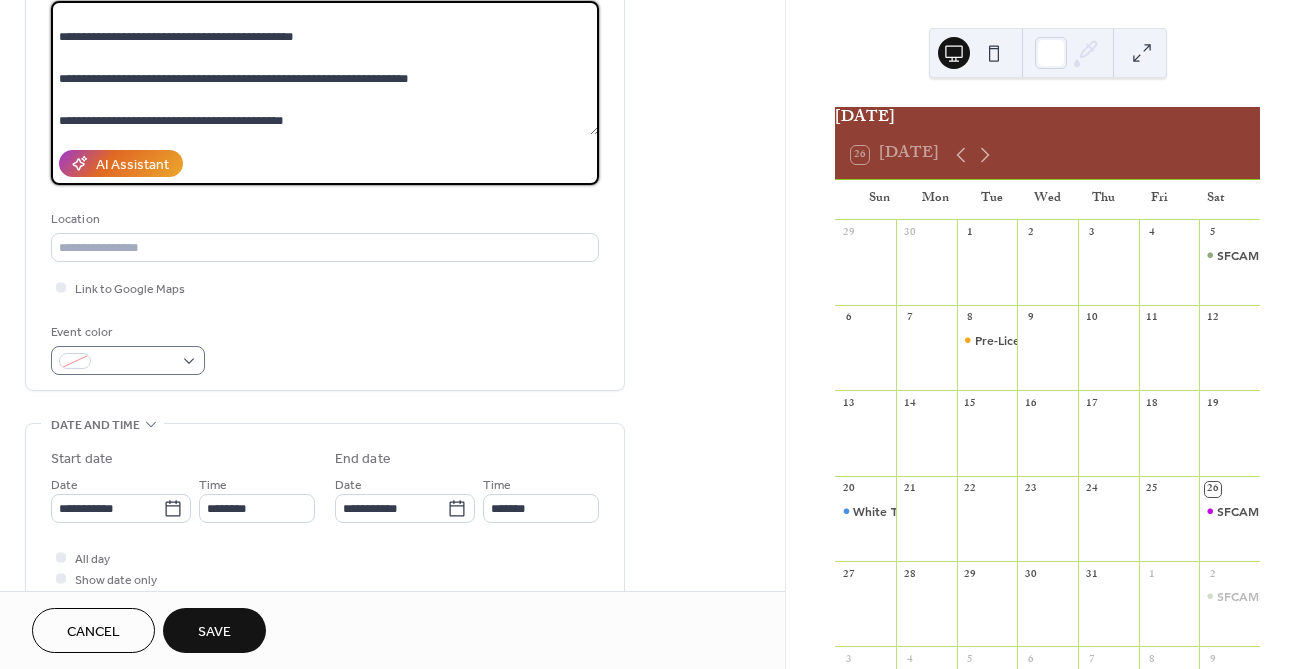 type on "**********" 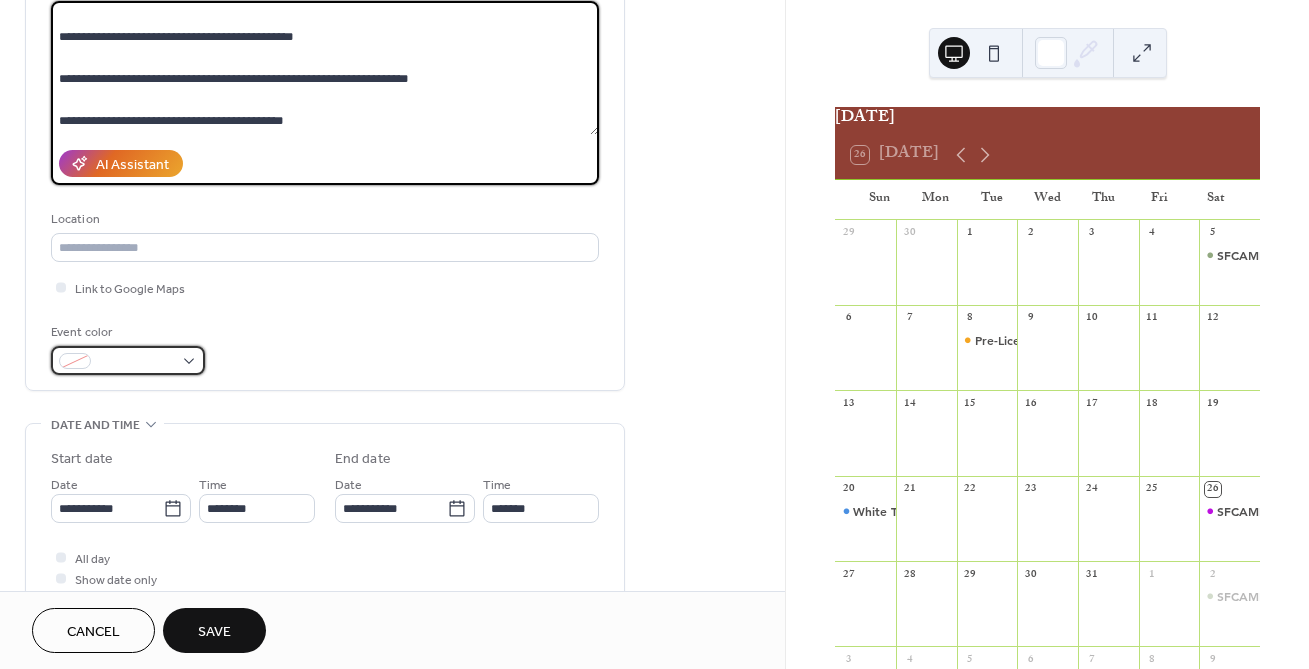 click at bounding box center (128, 360) 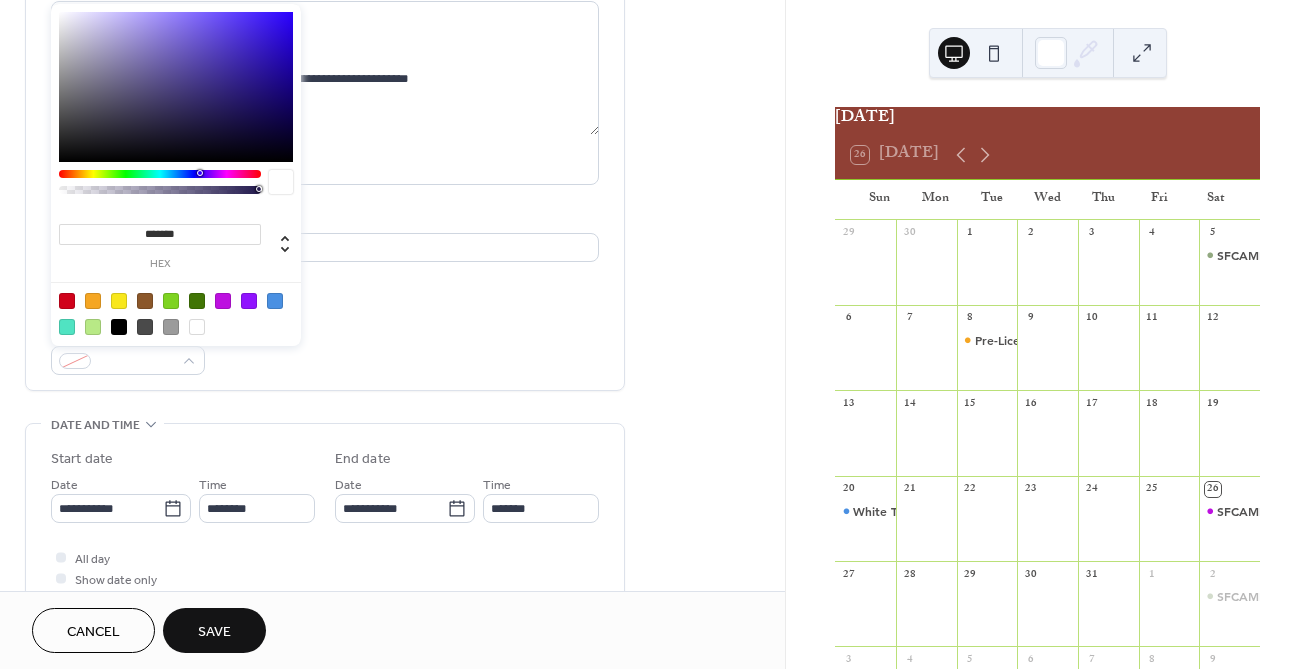click at bounding box center (223, 301) 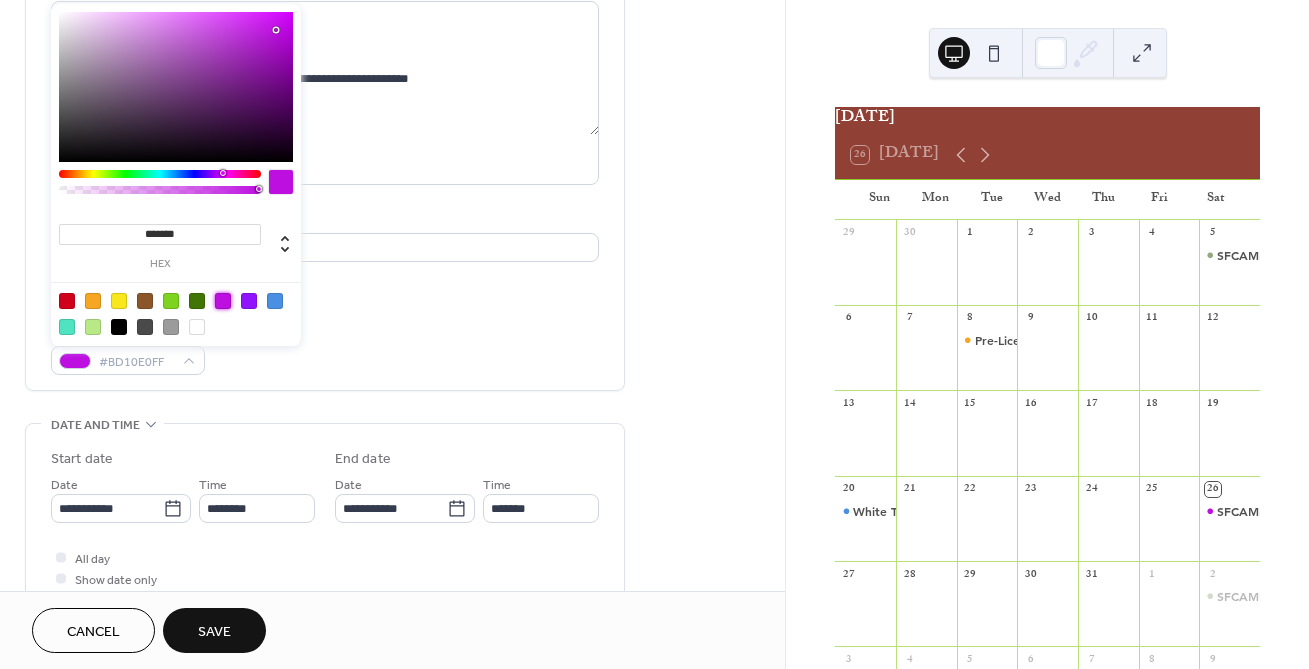 click on "Event color #BD10E0FF" at bounding box center (325, 348) 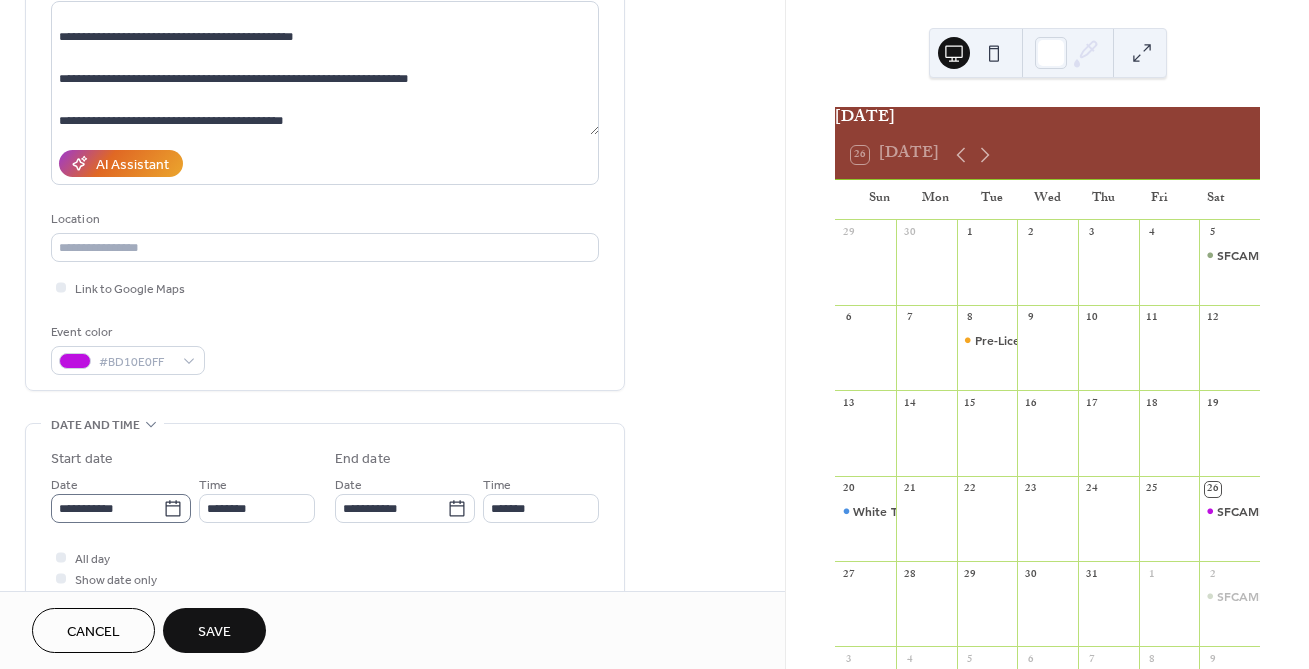 click 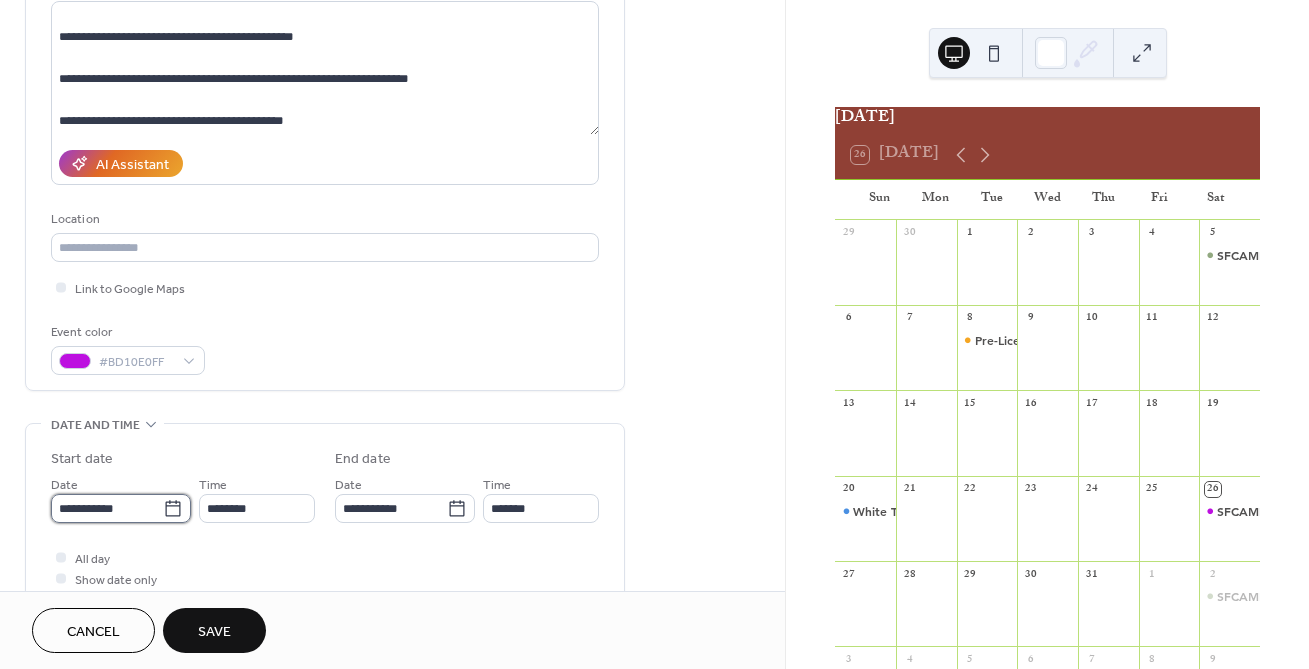 click on "**********" at bounding box center (107, 508) 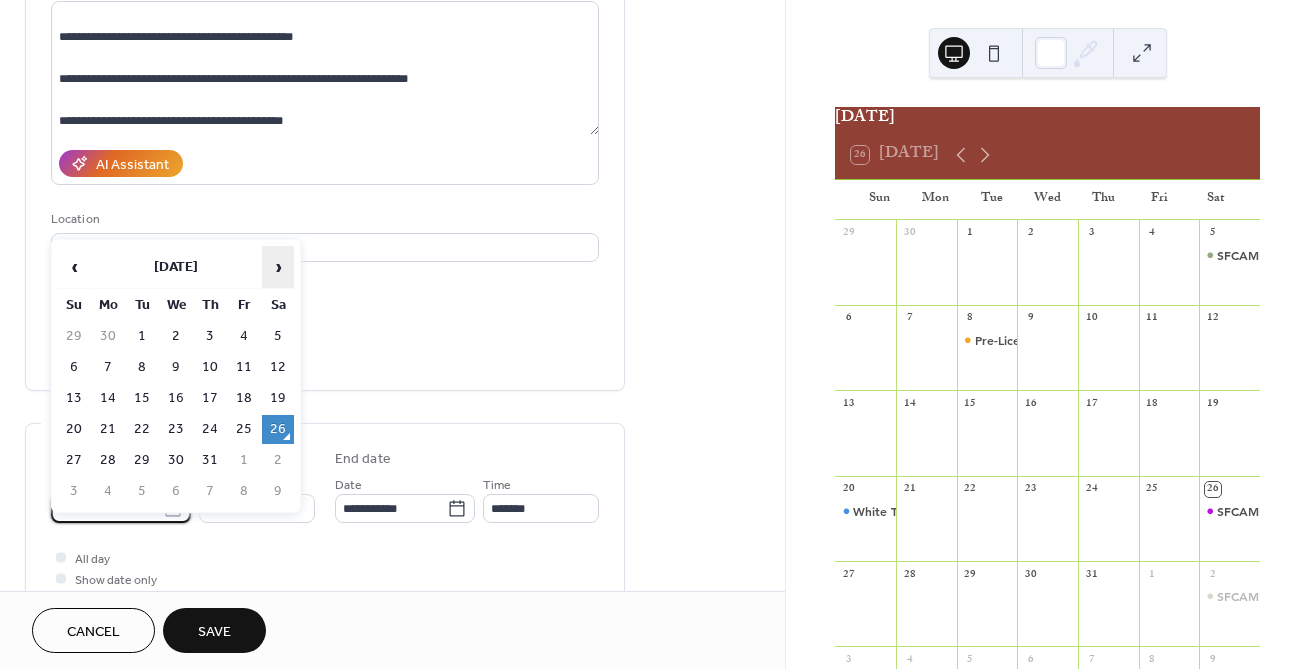 click on "›" at bounding box center [278, 267] 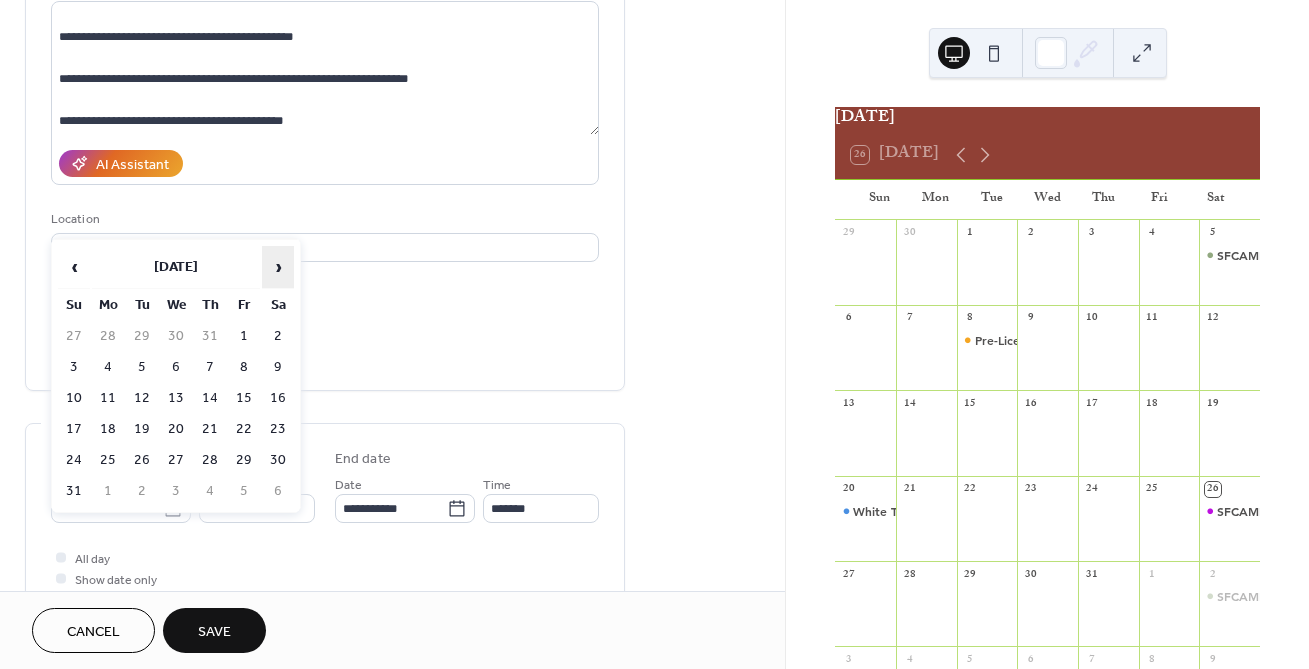 click on "›" at bounding box center [278, 267] 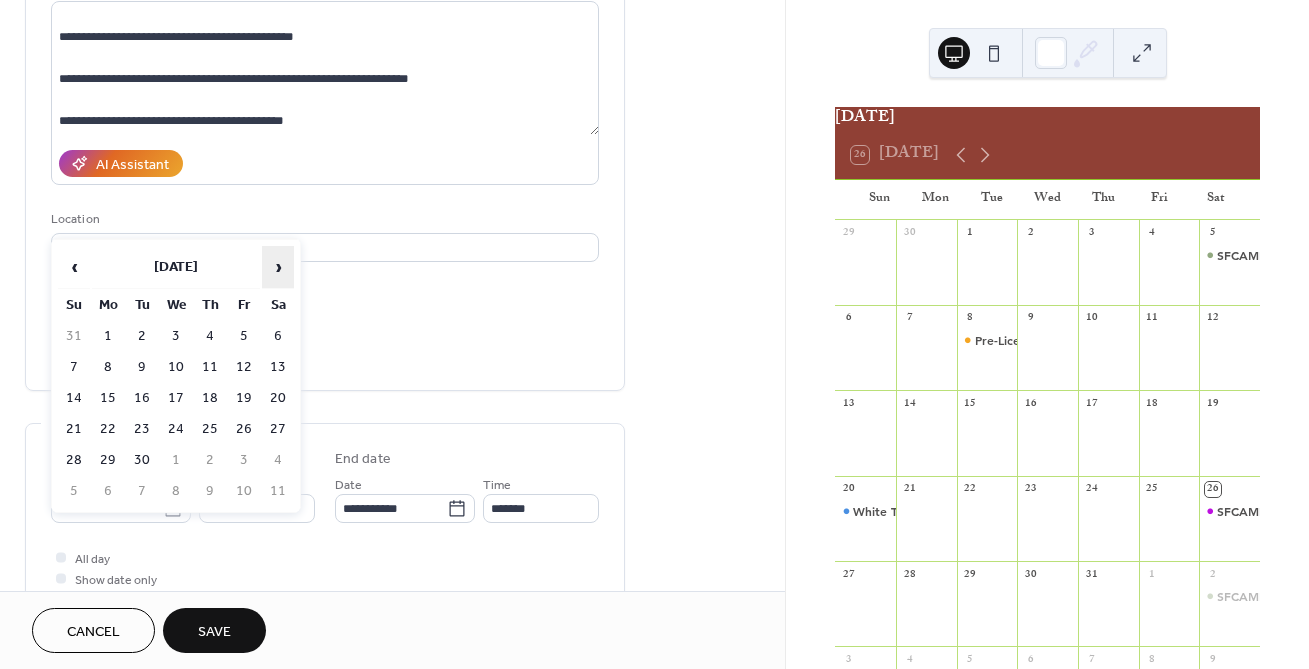 click on "›" at bounding box center [278, 267] 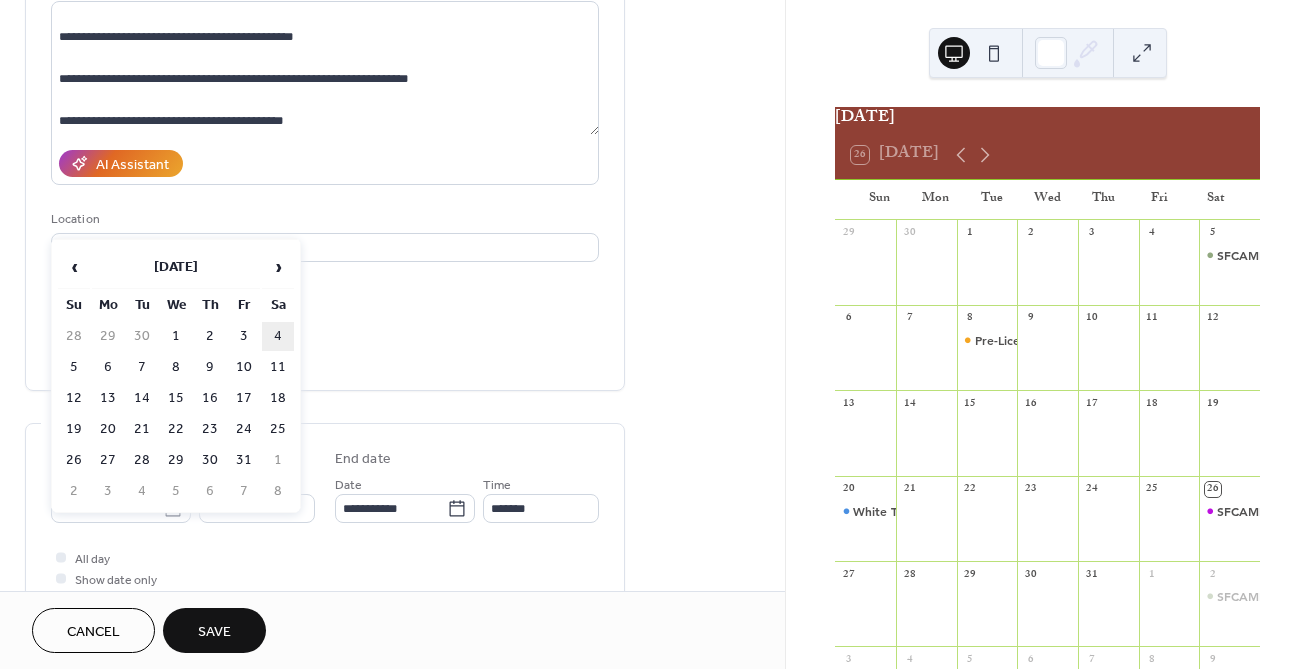 click on "4" at bounding box center (278, 336) 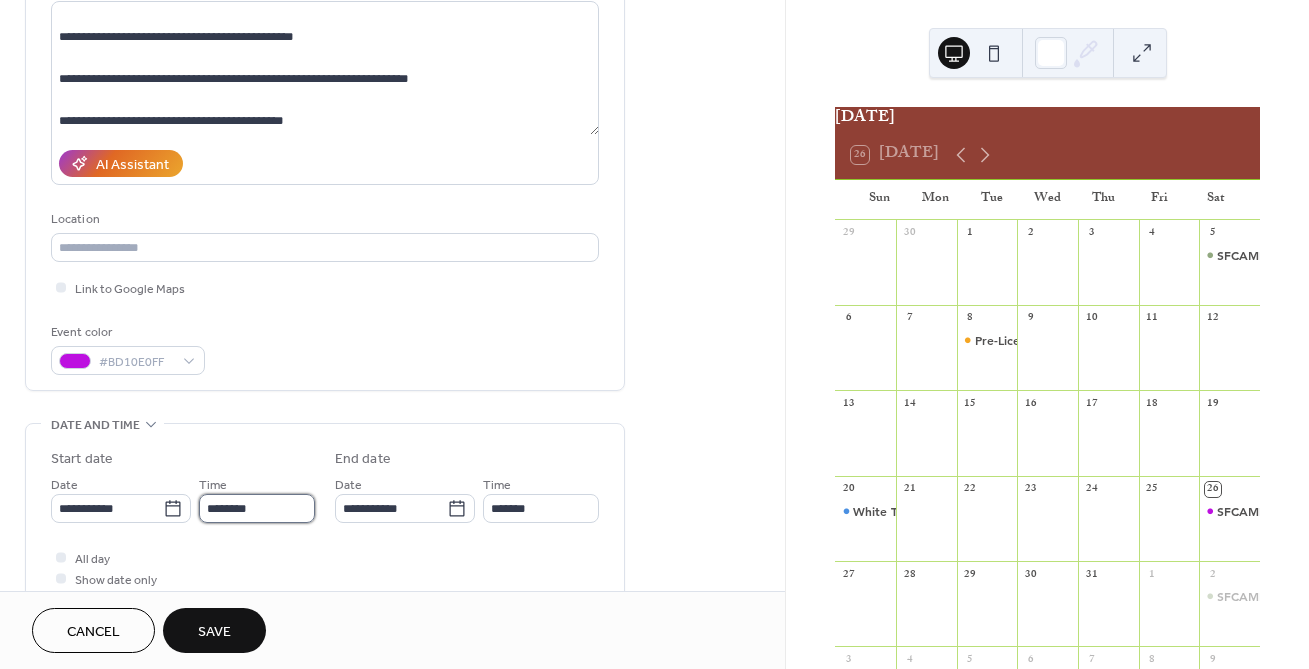 click on "********" at bounding box center (257, 508) 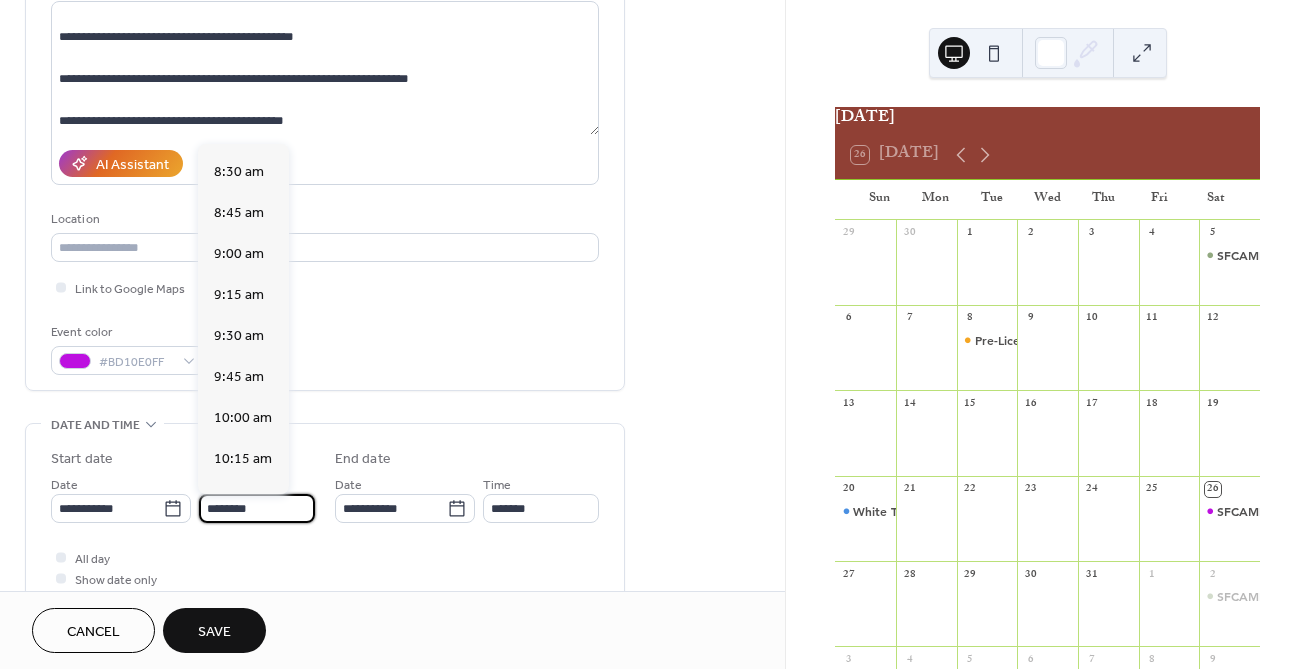 scroll, scrollTop: 1395, scrollLeft: 0, axis: vertical 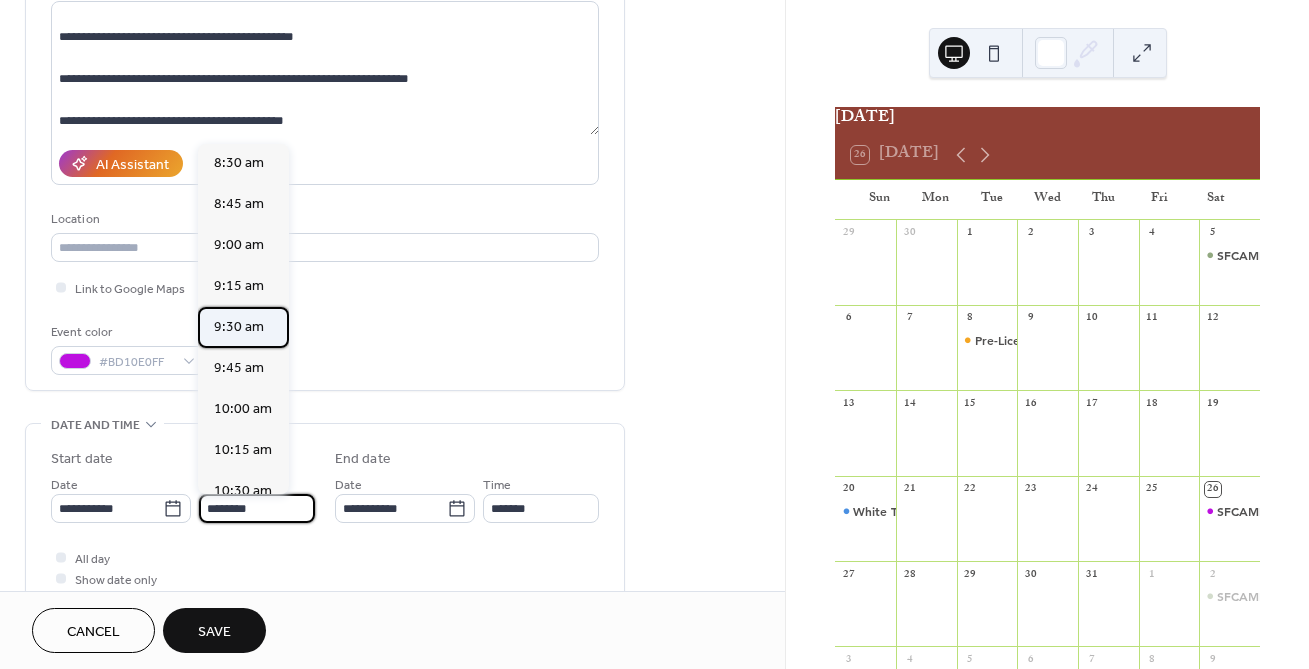 click on "9:30 am" at bounding box center [239, 327] 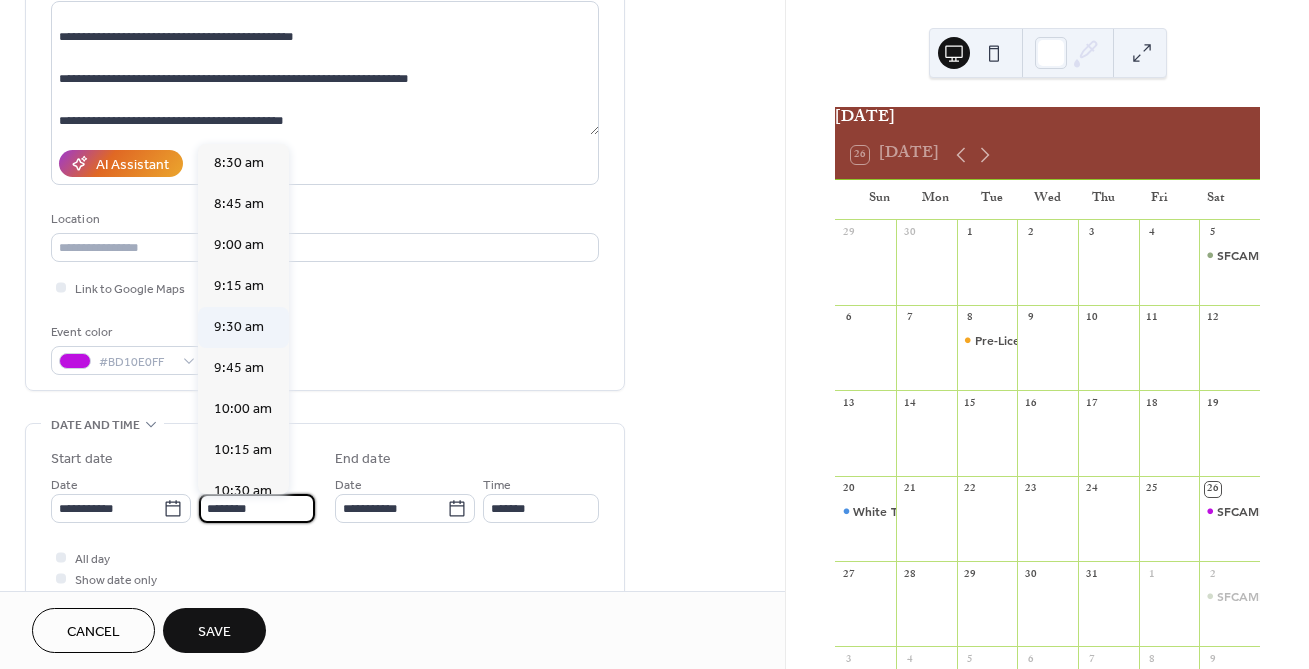 type on "*******" 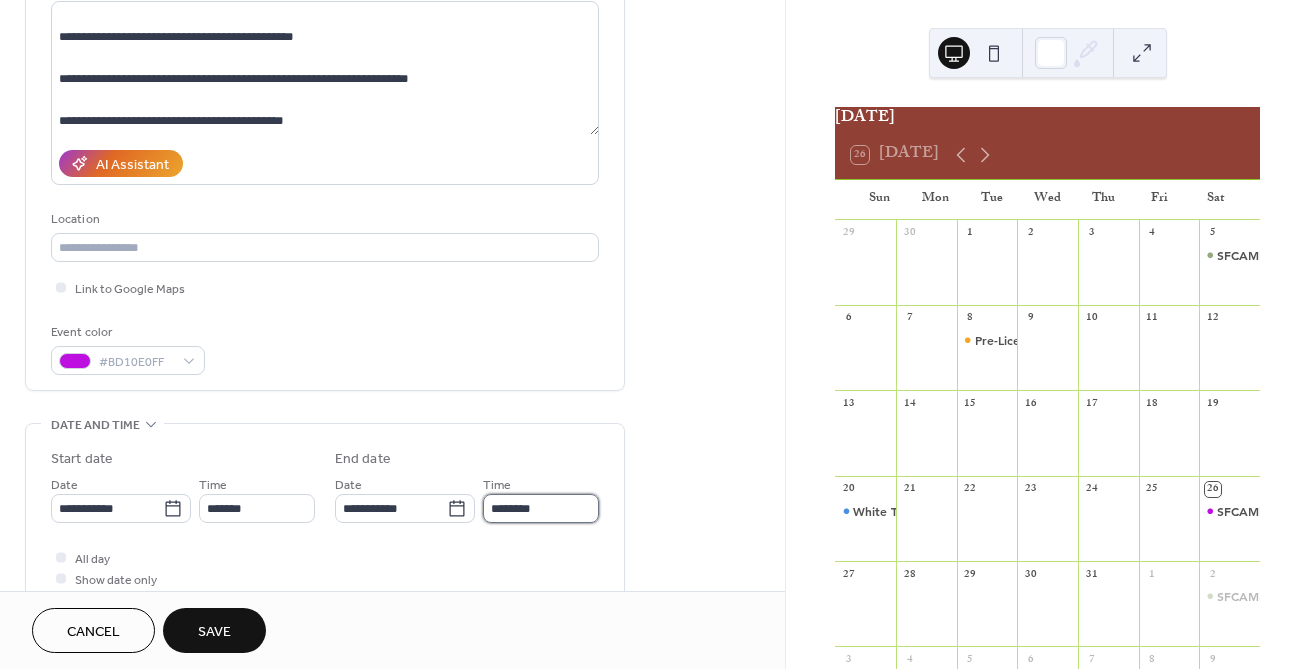 click on "********" at bounding box center [541, 508] 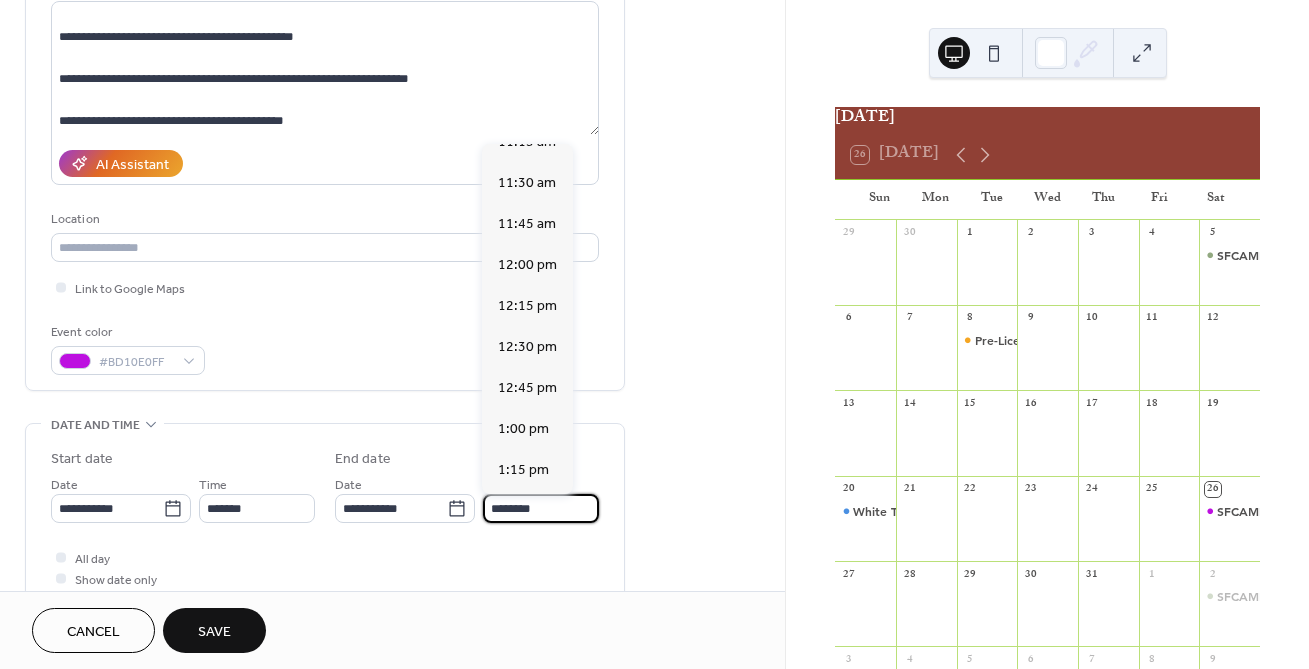 scroll, scrollTop: 274, scrollLeft: 0, axis: vertical 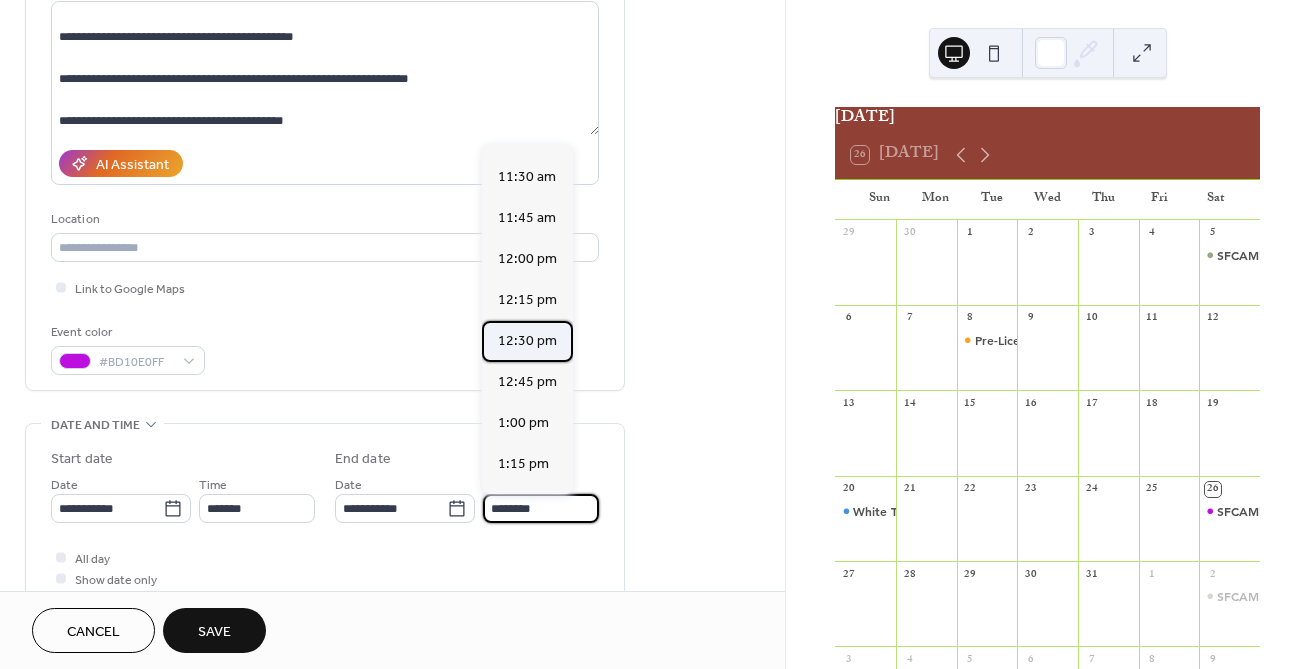 click on "12:30 pm" at bounding box center (527, 341) 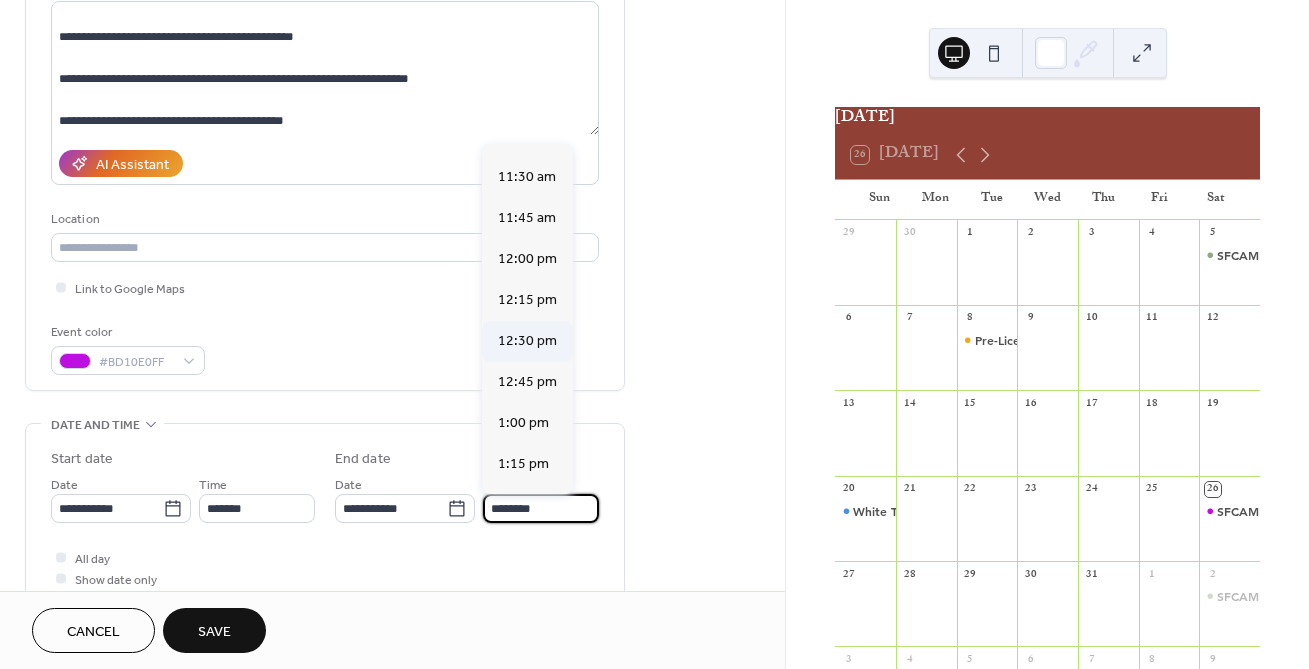 type on "********" 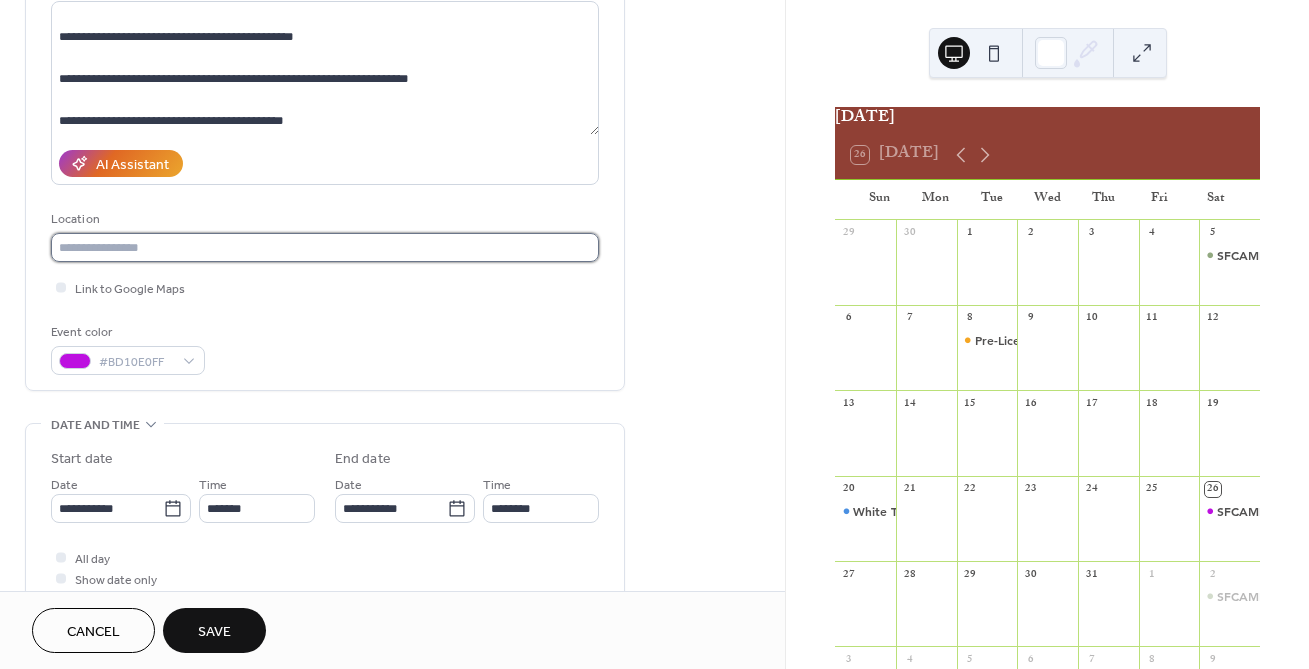 click at bounding box center [325, 247] 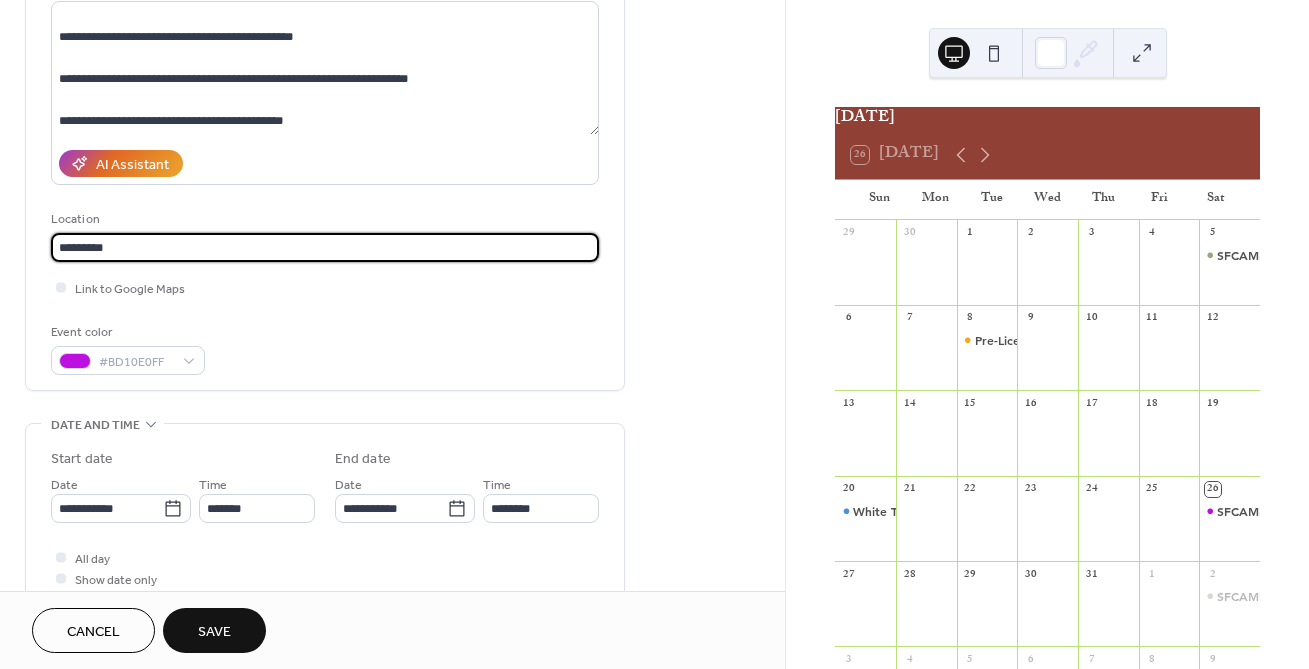 click on "*********" at bounding box center [325, 247] 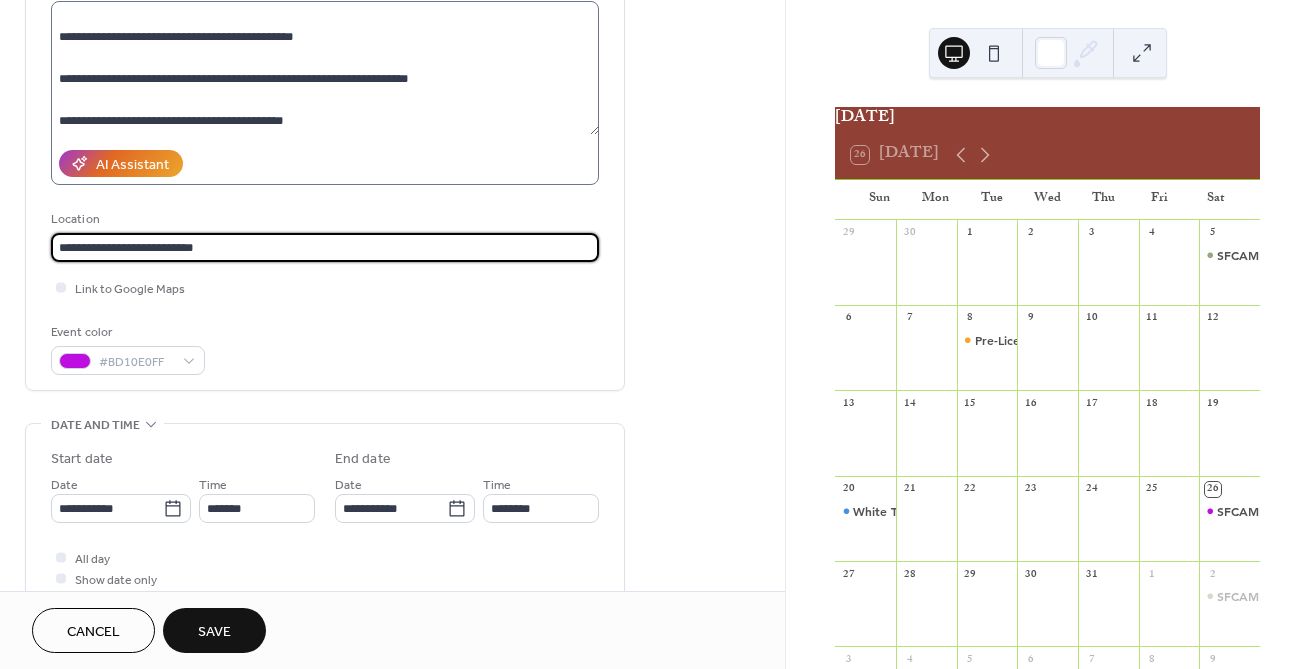 paste on "**********" 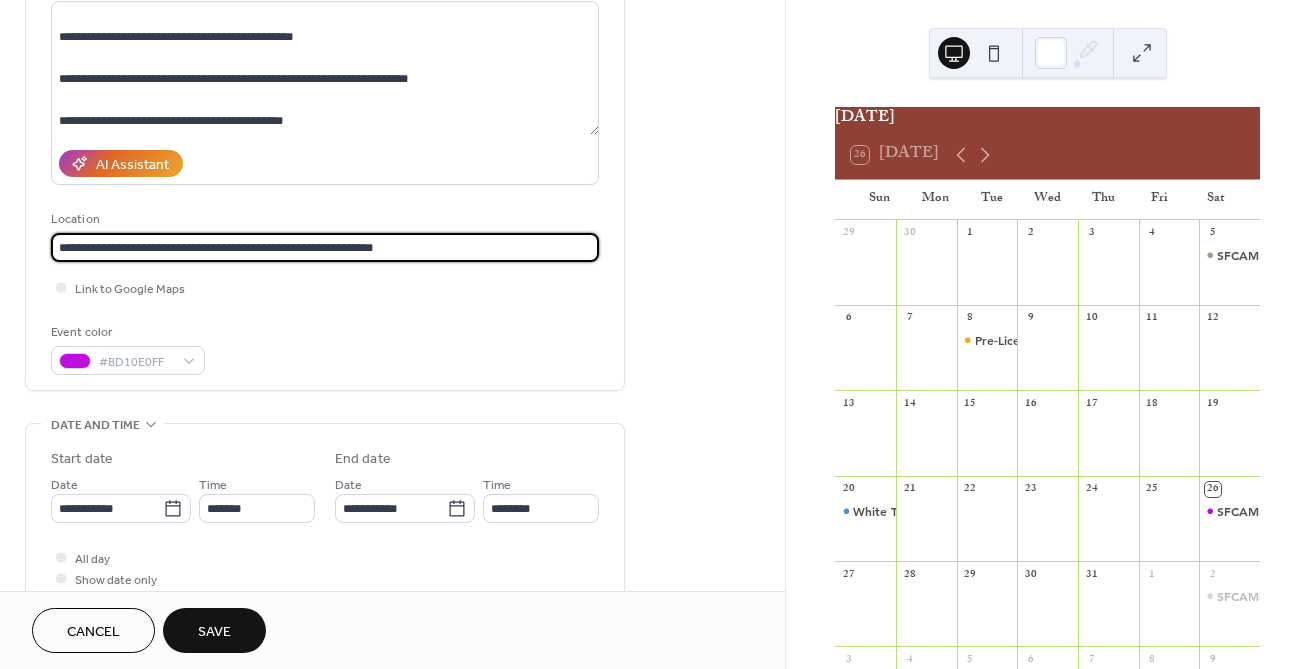 type on "**********" 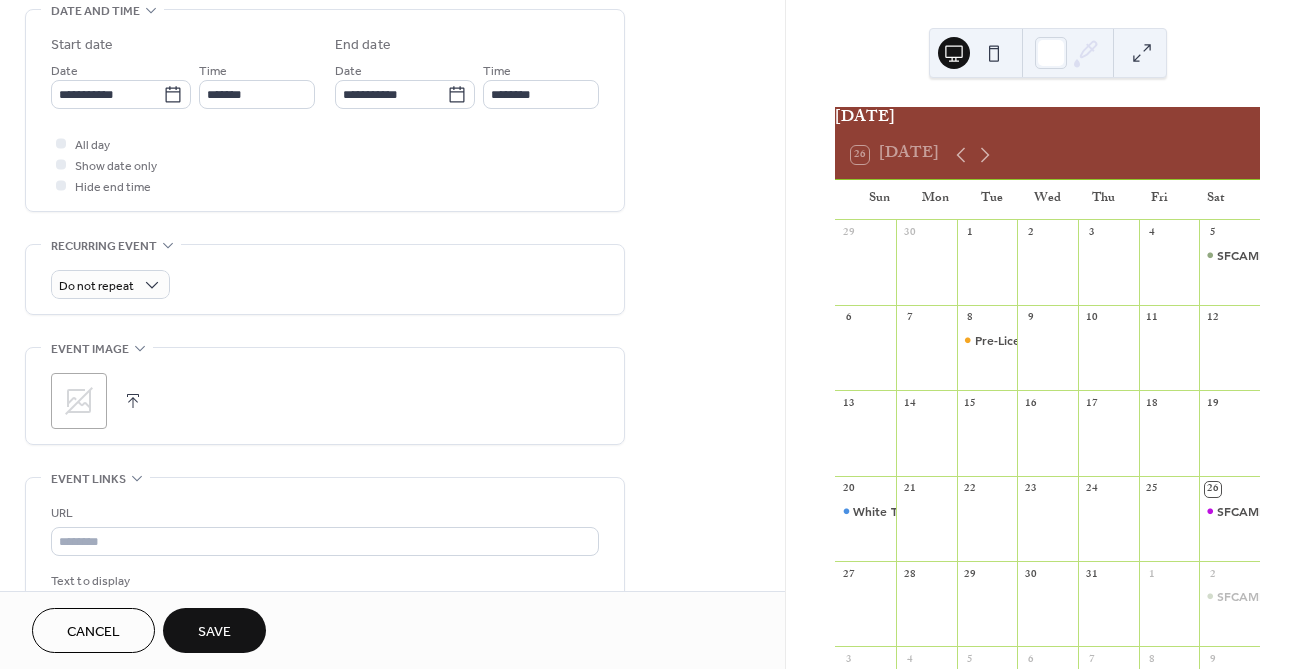 scroll, scrollTop: 643, scrollLeft: 0, axis: vertical 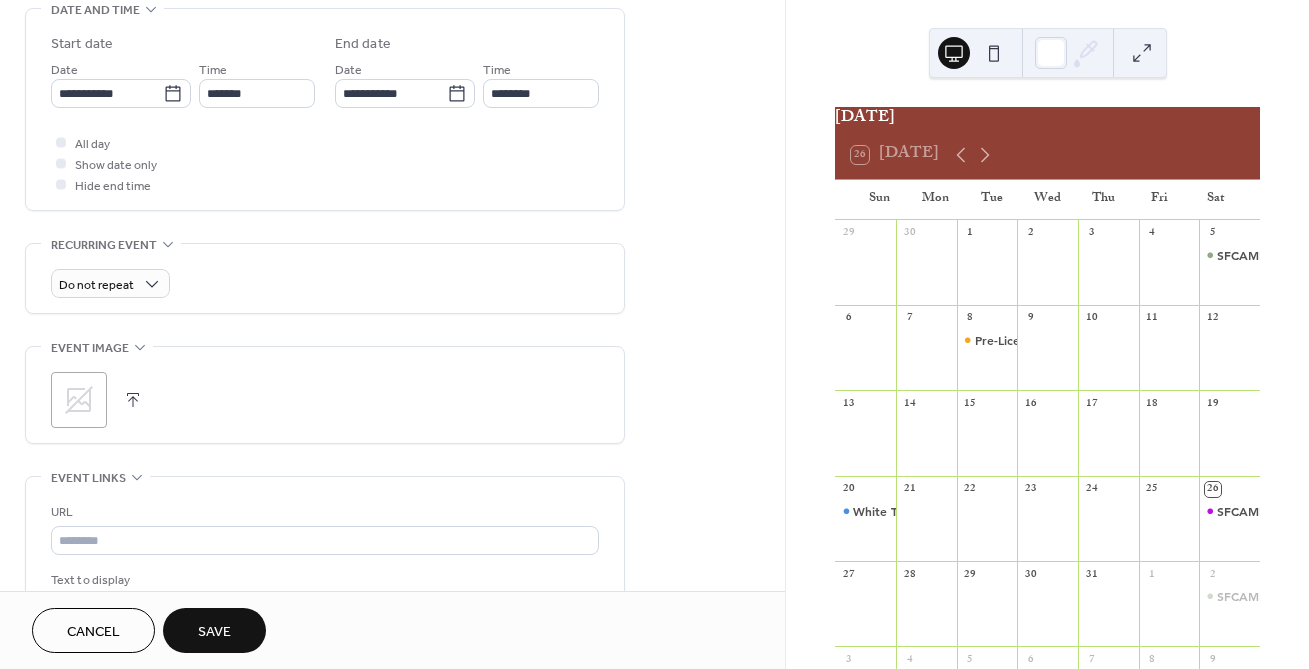 click 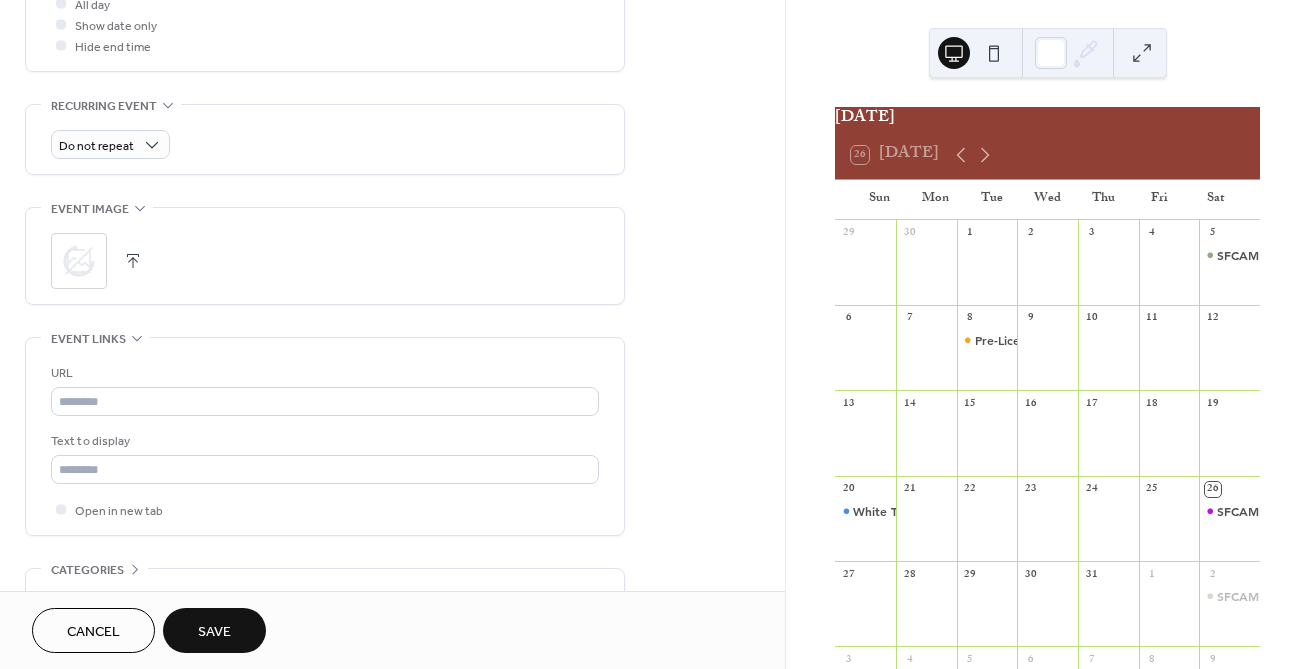 scroll, scrollTop: 815, scrollLeft: 0, axis: vertical 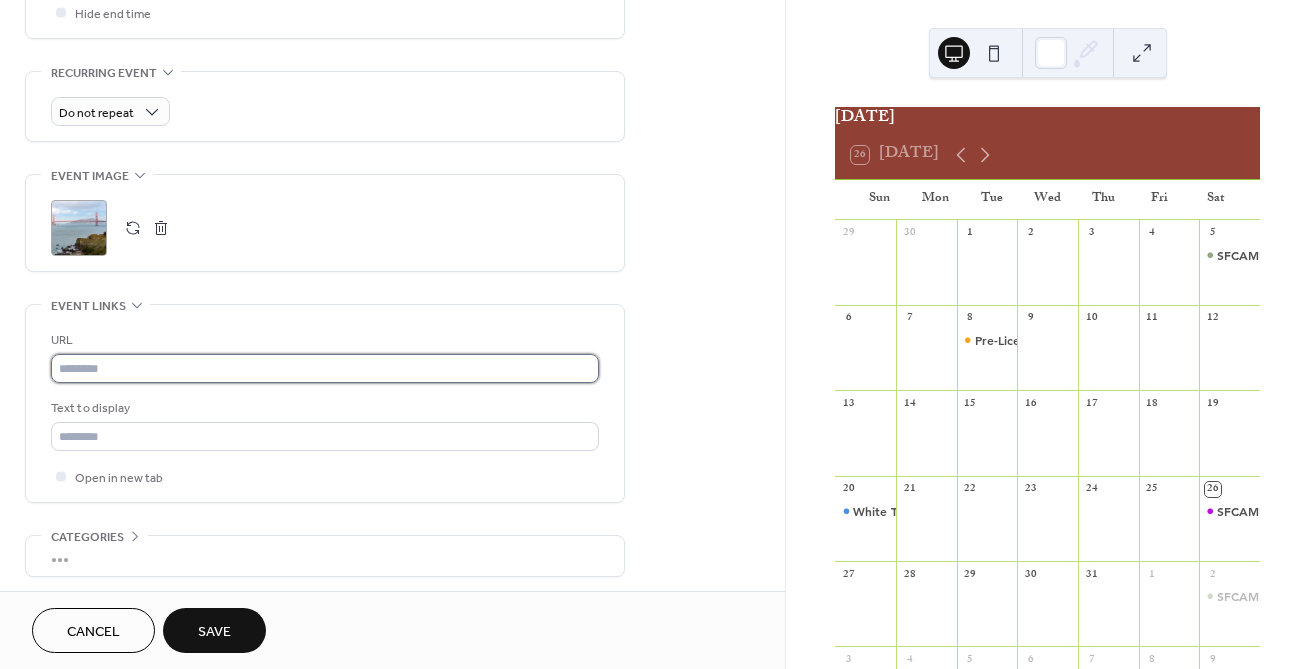 click at bounding box center (325, 368) 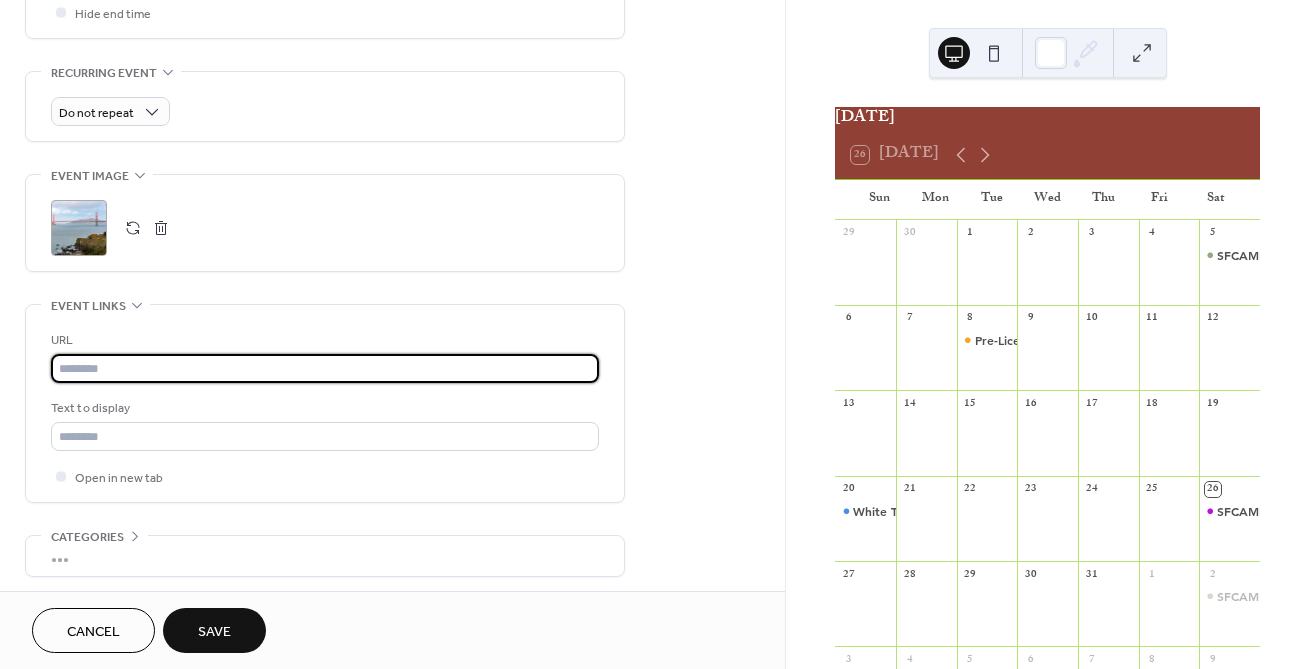 click at bounding box center [325, 368] 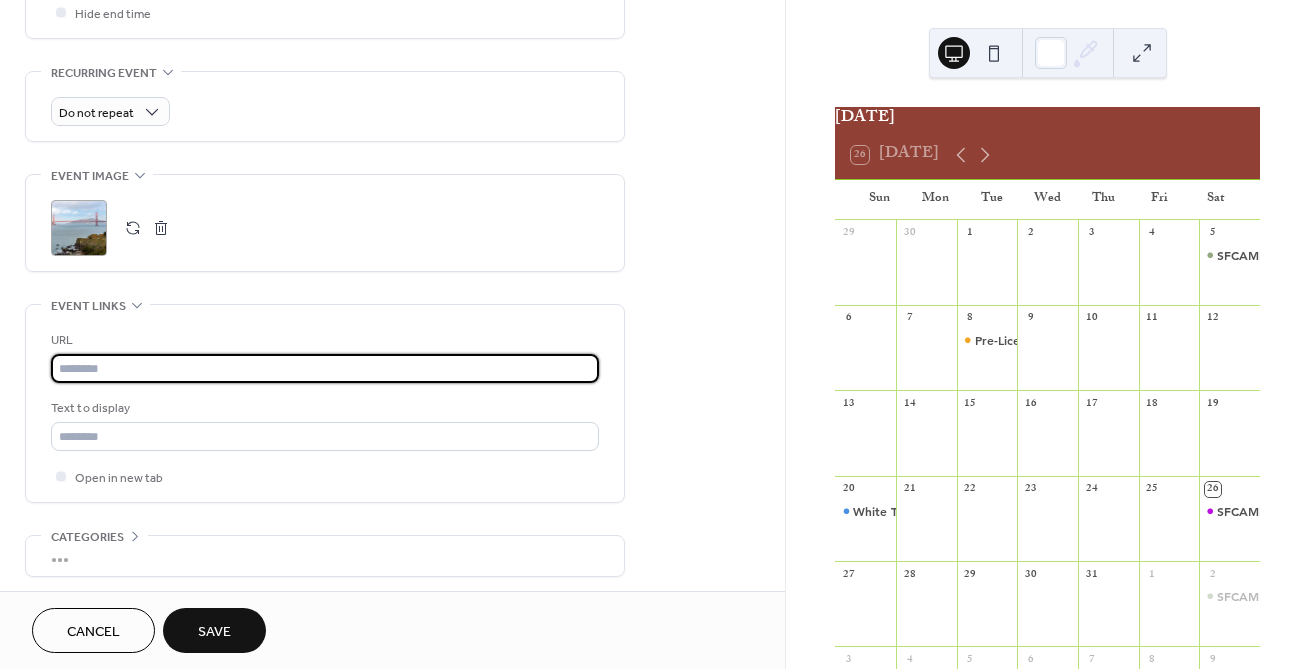 paste on "**********" 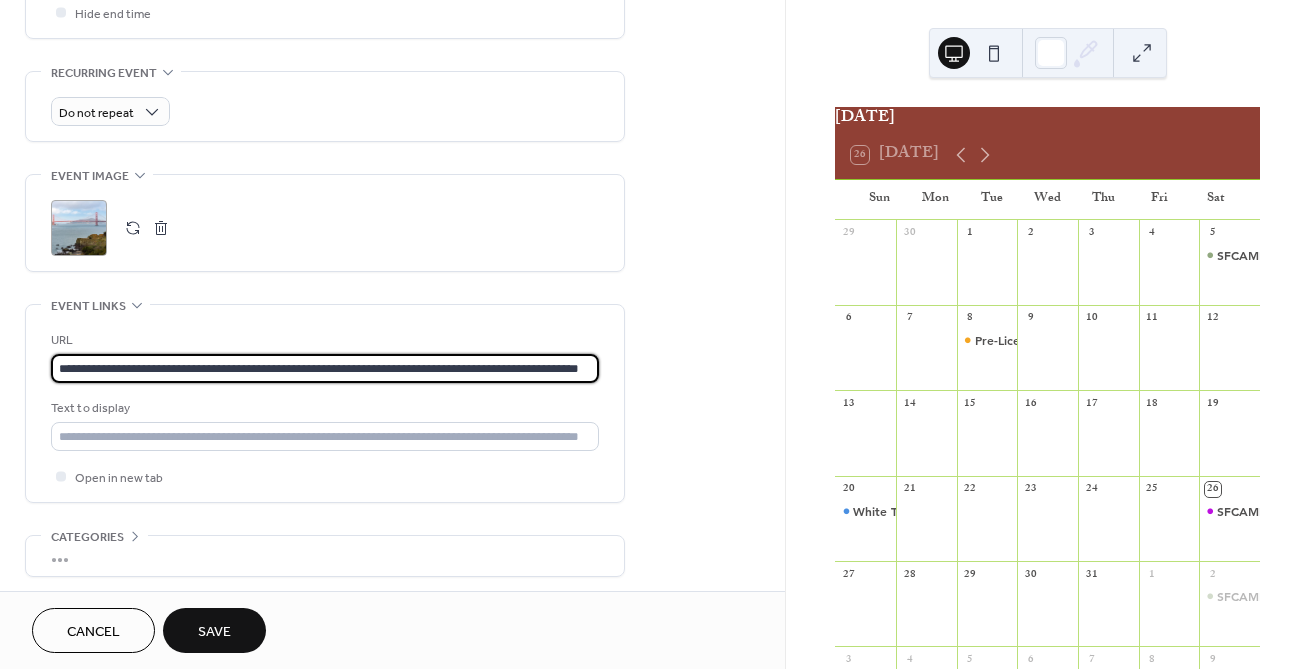 scroll, scrollTop: 0, scrollLeft: 47, axis: horizontal 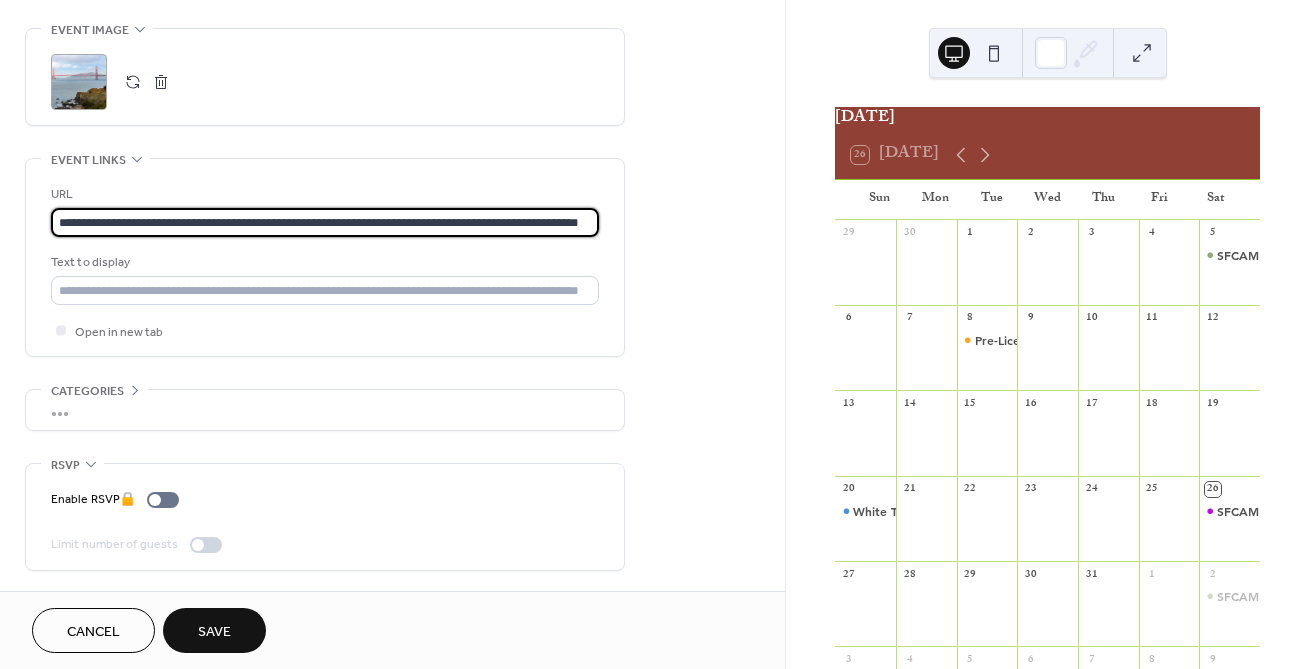type on "**********" 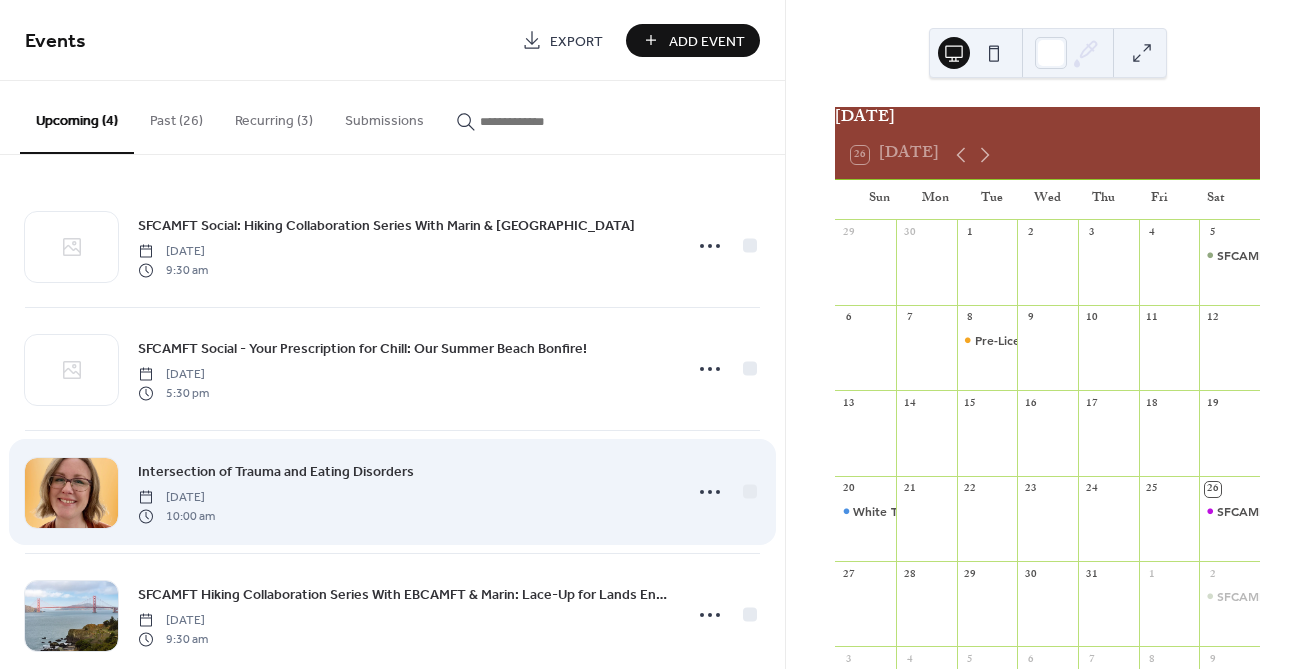 scroll, scrollTop: 37, scrollLeft: 0, axis: vertical 